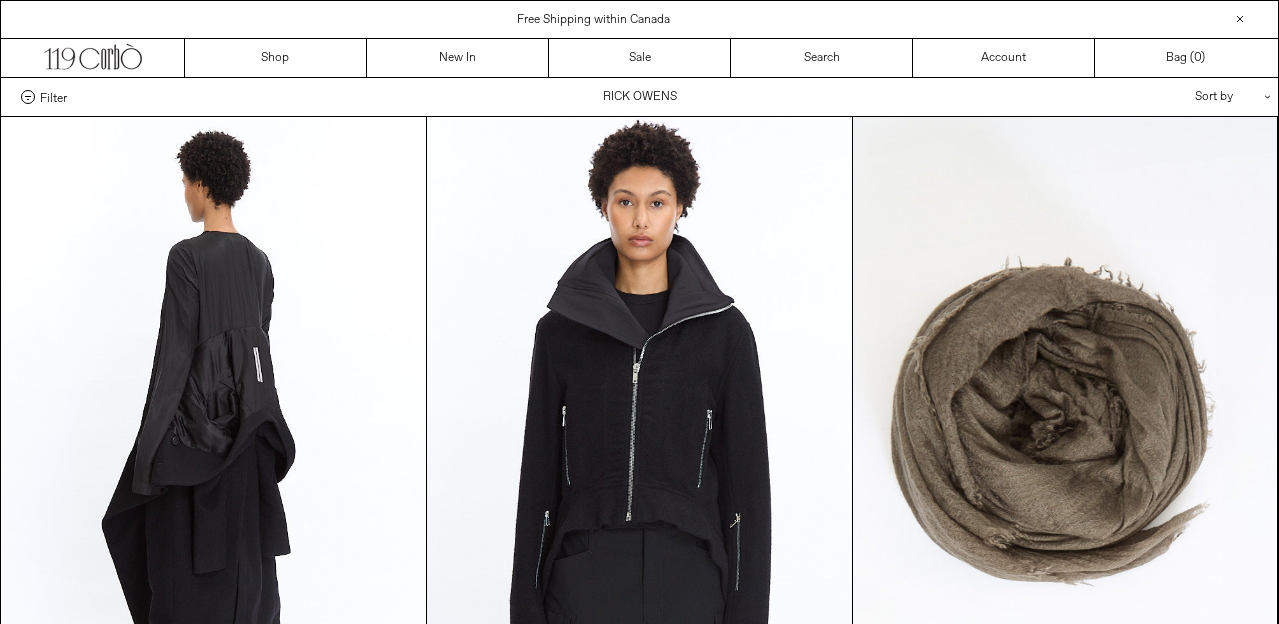 scroll, scrollTop: 0, scrollLeft: 0, axis: both 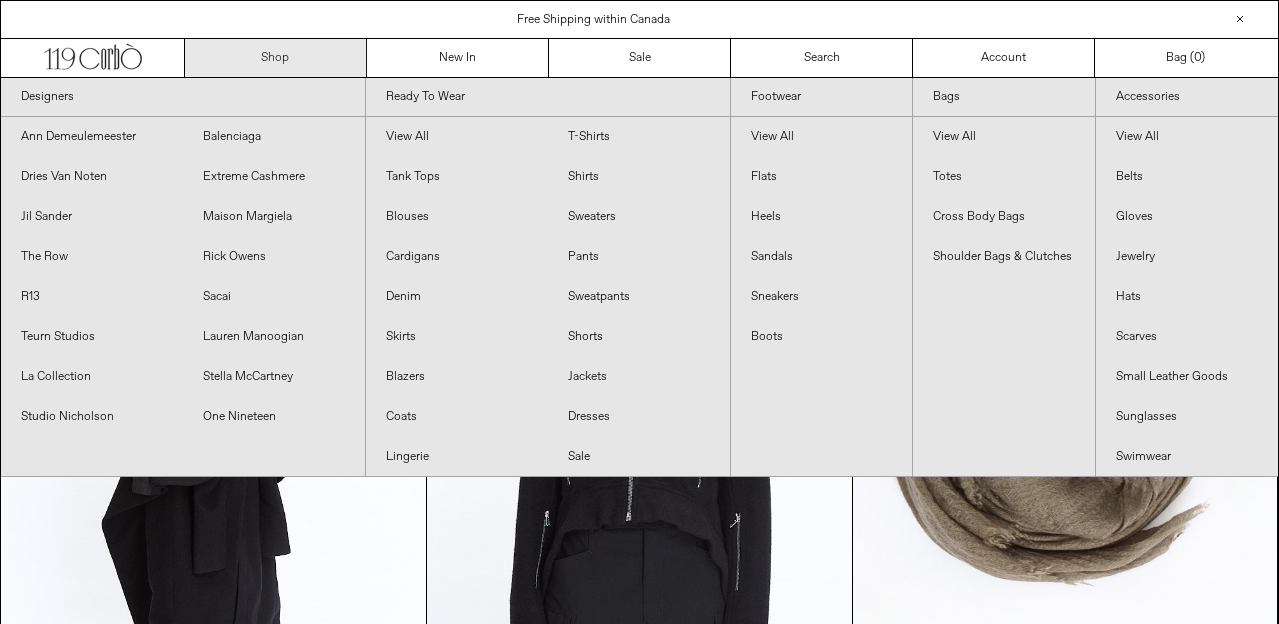 click on "Shop" at bounding box center (276, 58) 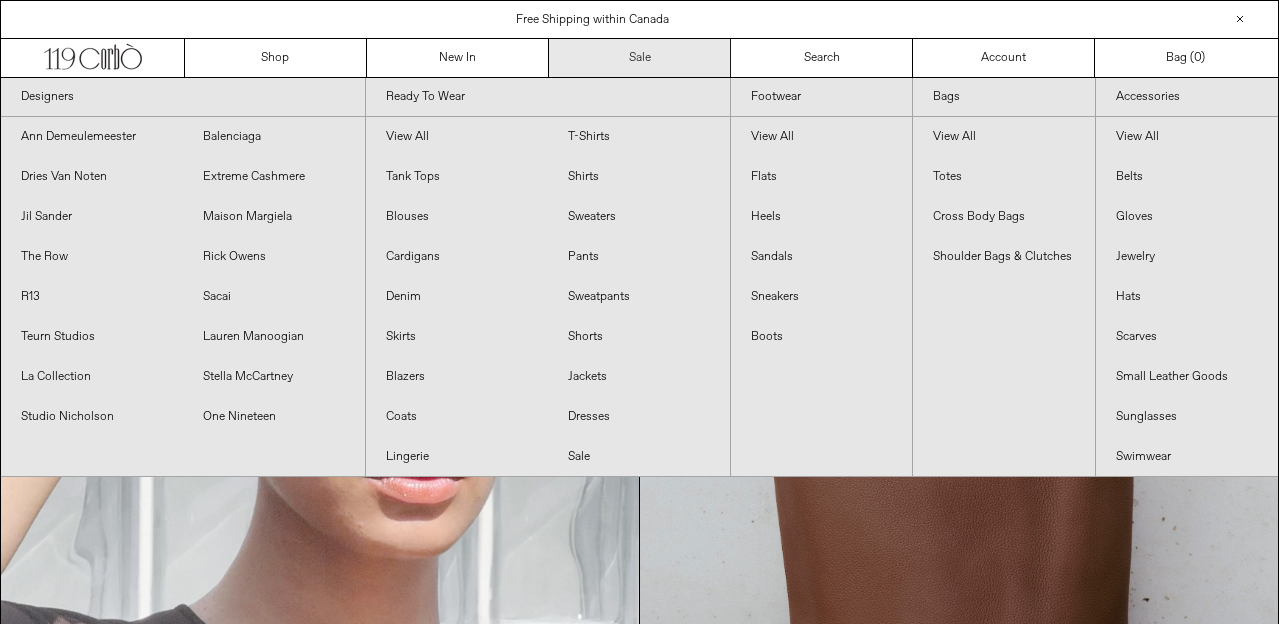 scroll, scrollTop: 0, scrollLeft: 0, axis: both 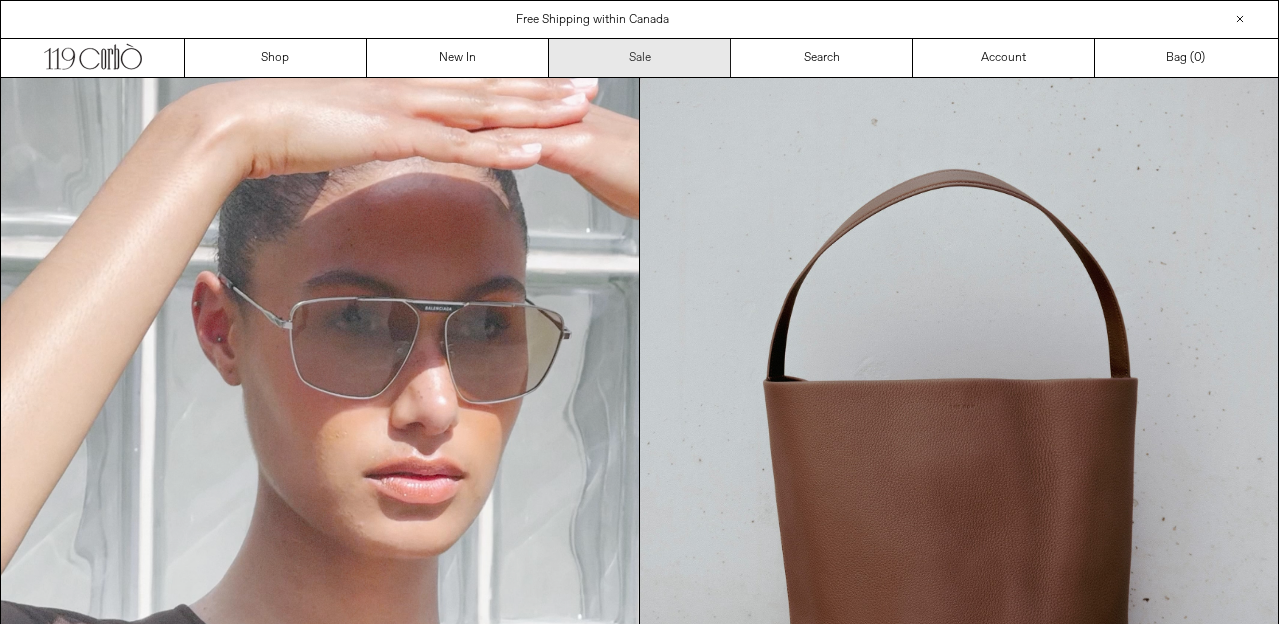 click on "Sale" at bounding box center [640, 58] 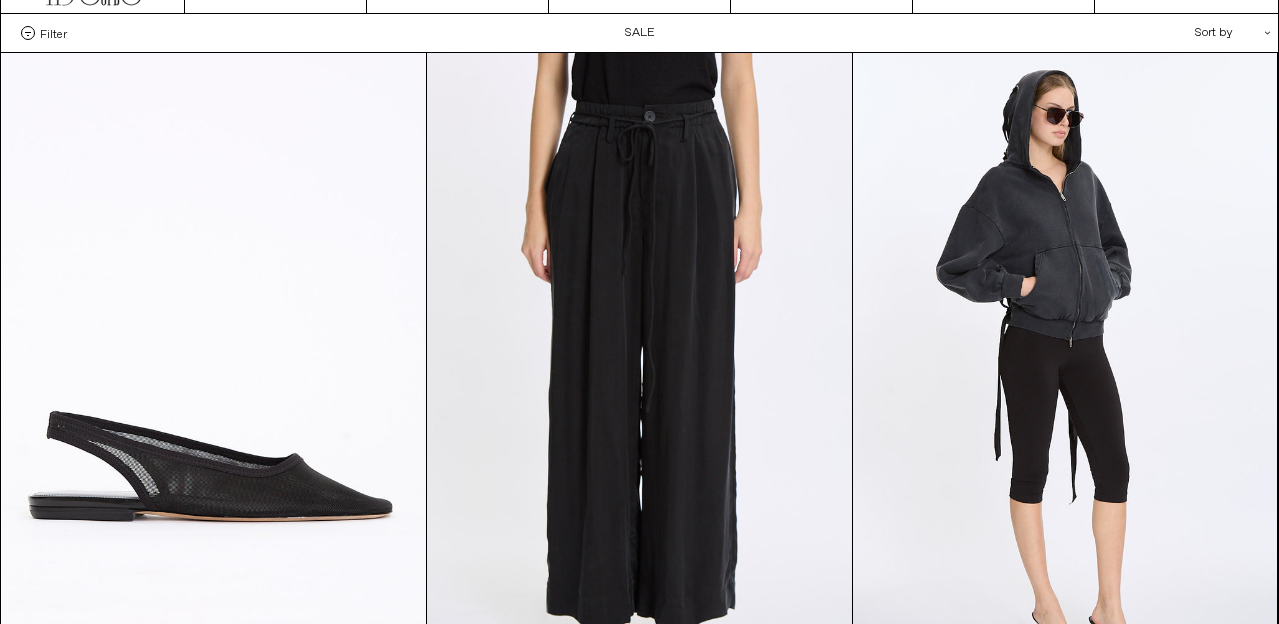 scroll, scrollTop: 288, scrollLeft: 0, axis: vertical 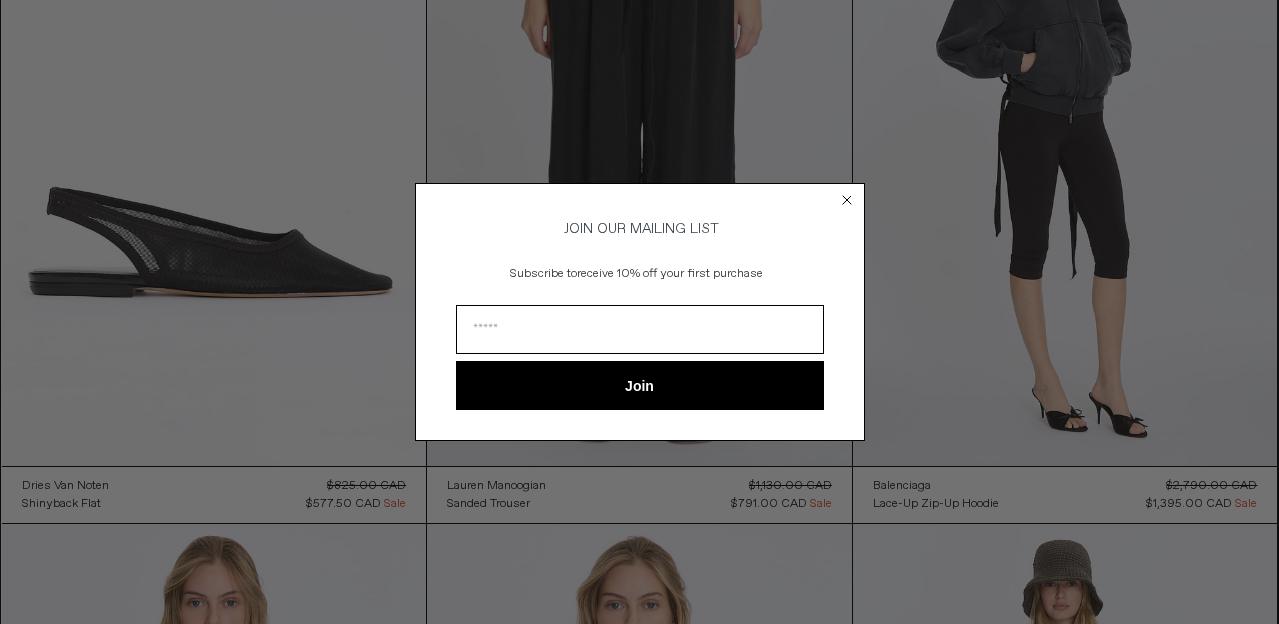 click 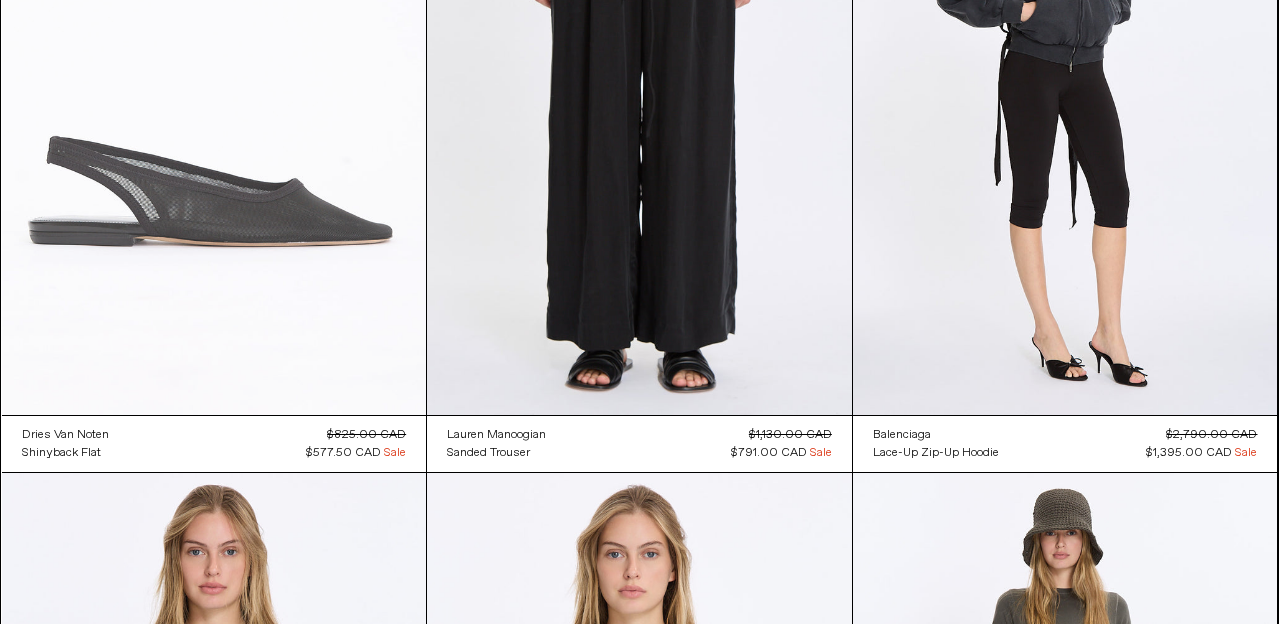 scroll, scrollTop: 203, scrollLeft: 0, axis: vertical 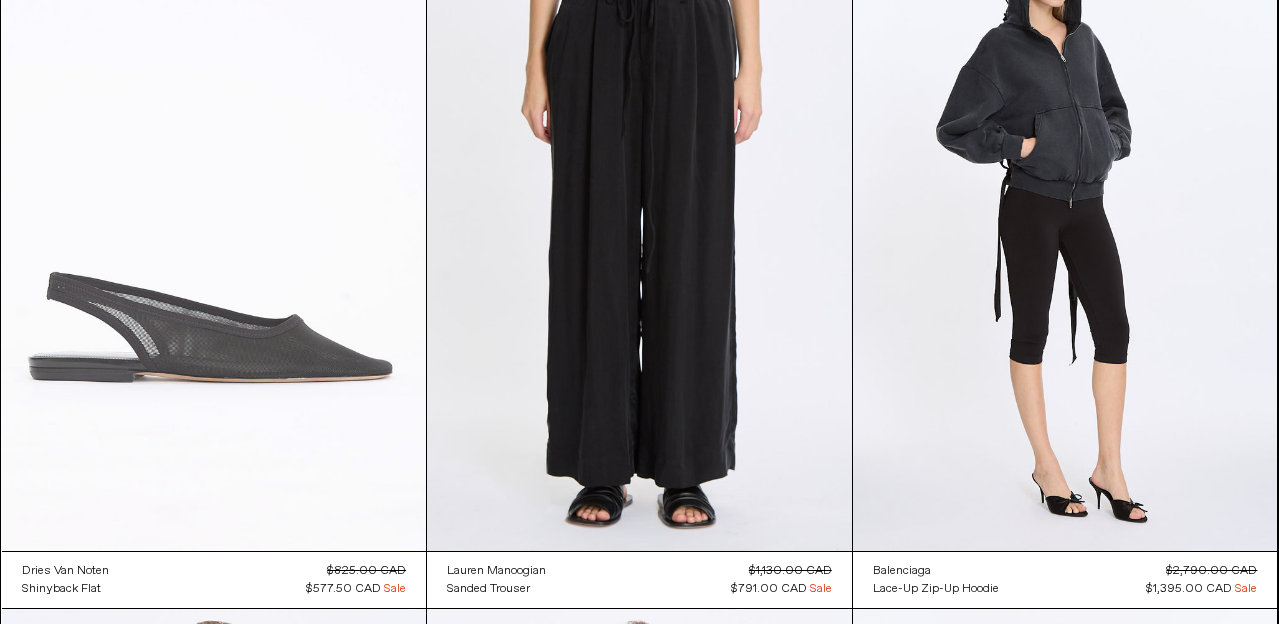 click at bounding box center [214, 232] 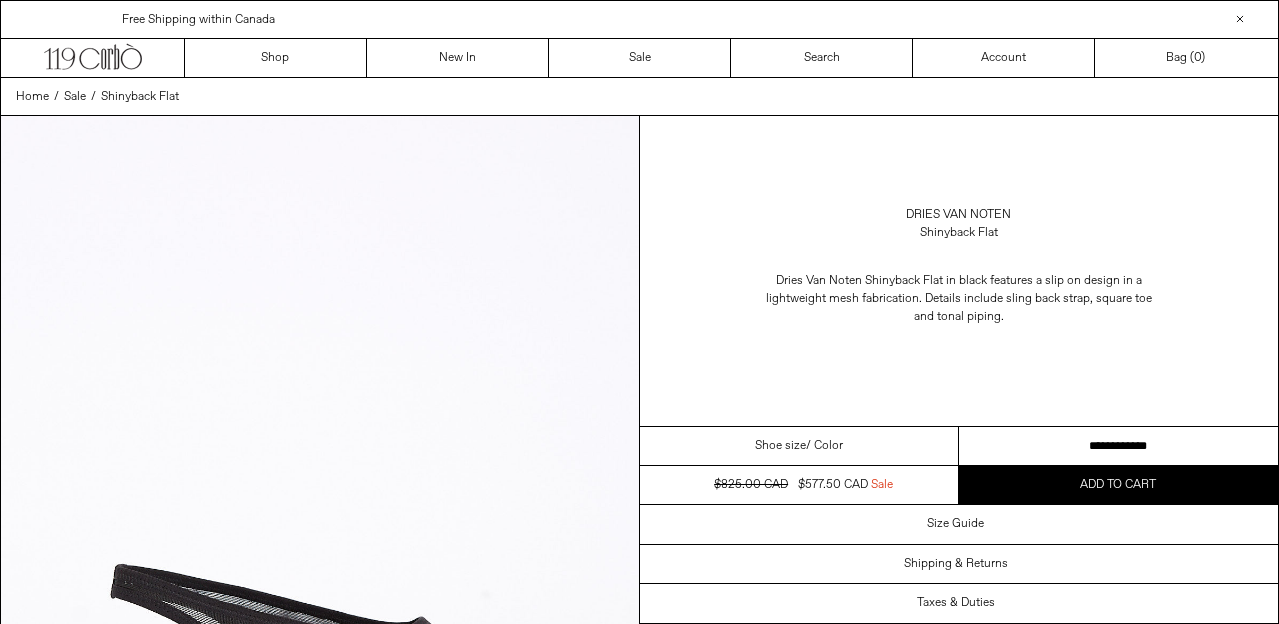 scroll, scrollTop: 189, scrollLeft: 0, axis: vertical 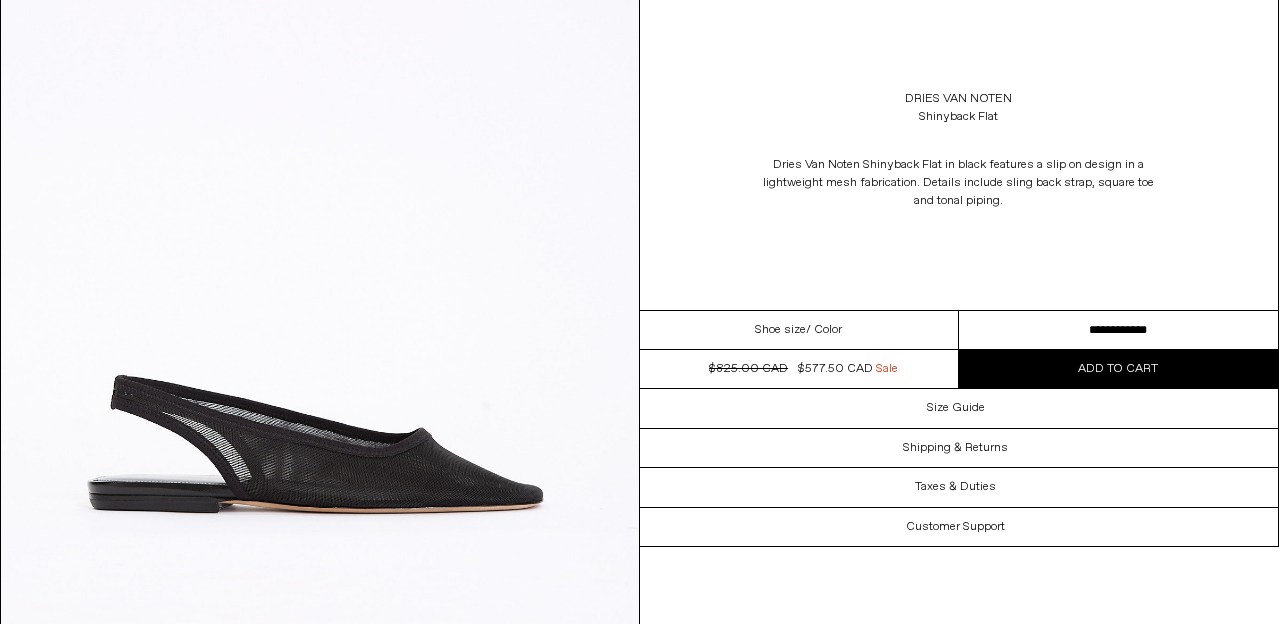 click on "/ Color" at bounding box center [824, 330] 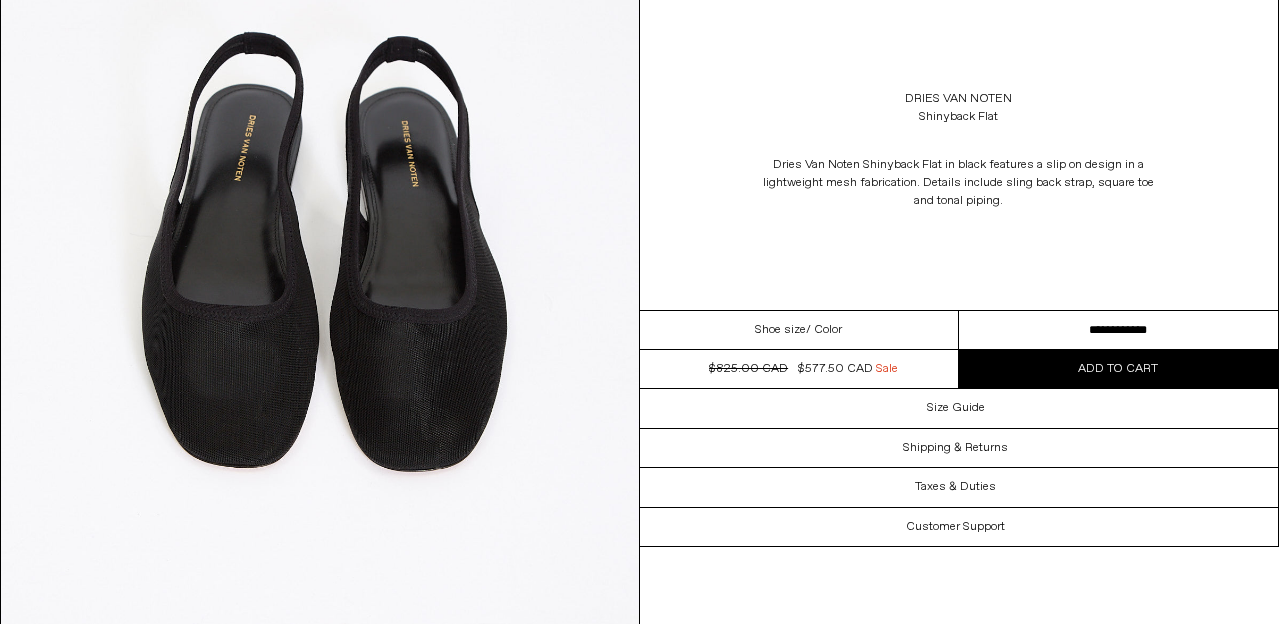 scroll, scrollTop: 1801, scrollLeft: 0, axis: vertical 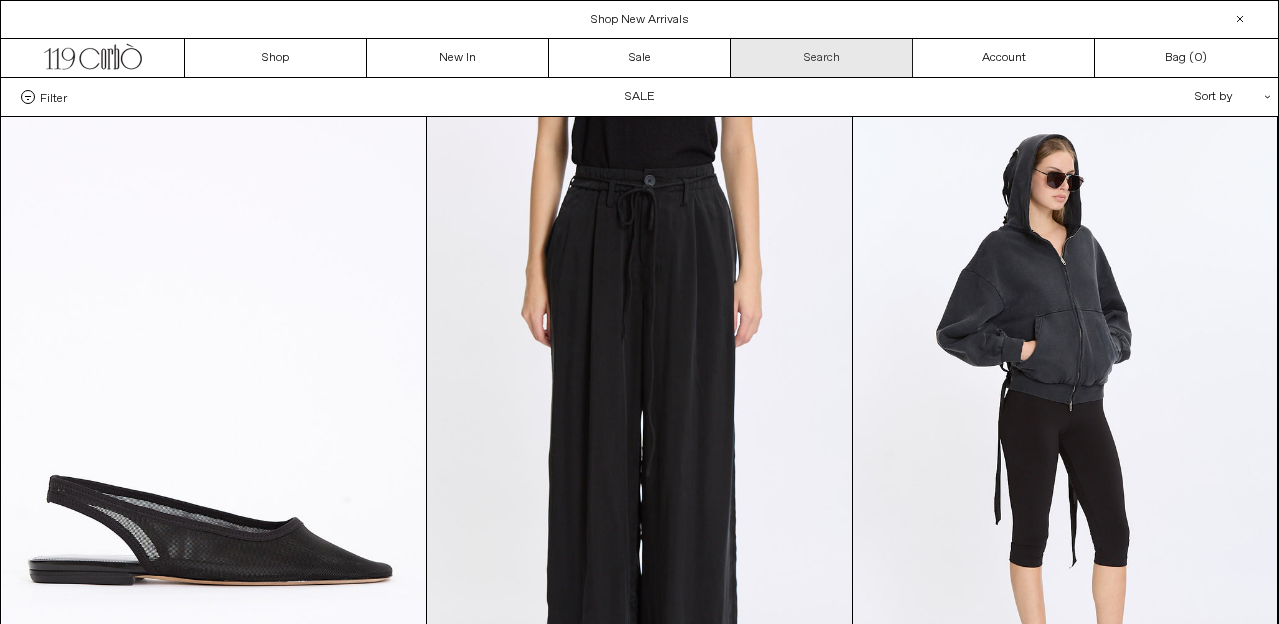 click on "Search" at bounding box center [822, 58] 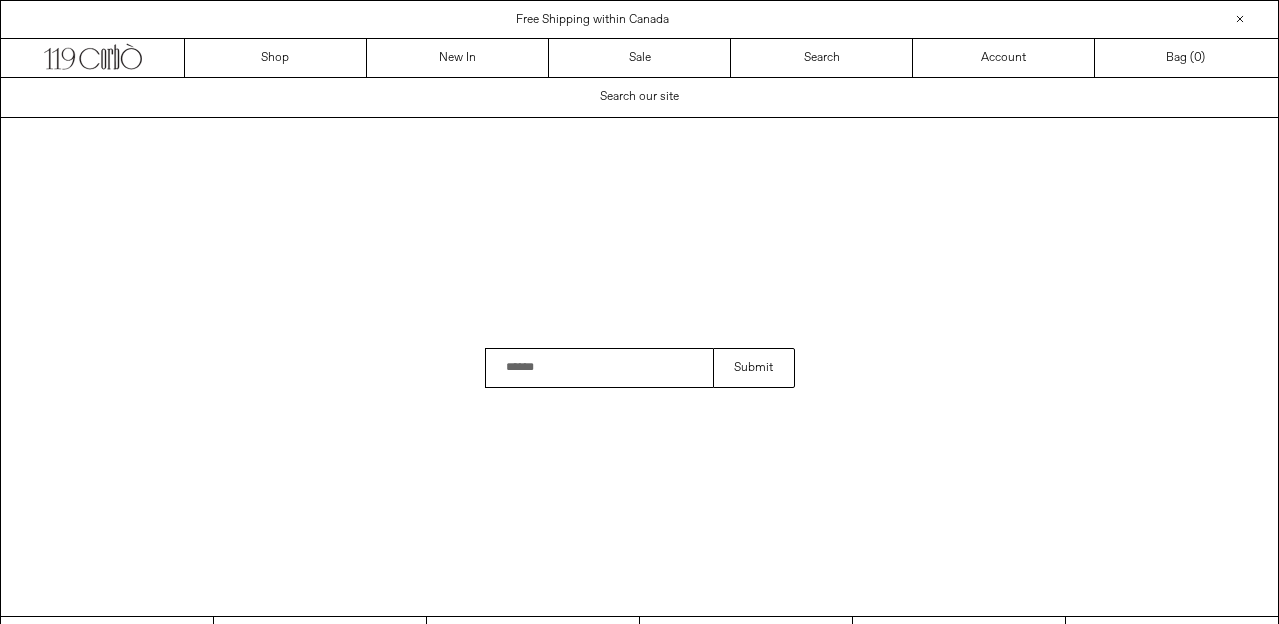 scroll, scrollTop: 0, scrollLeft: 0, axis: both 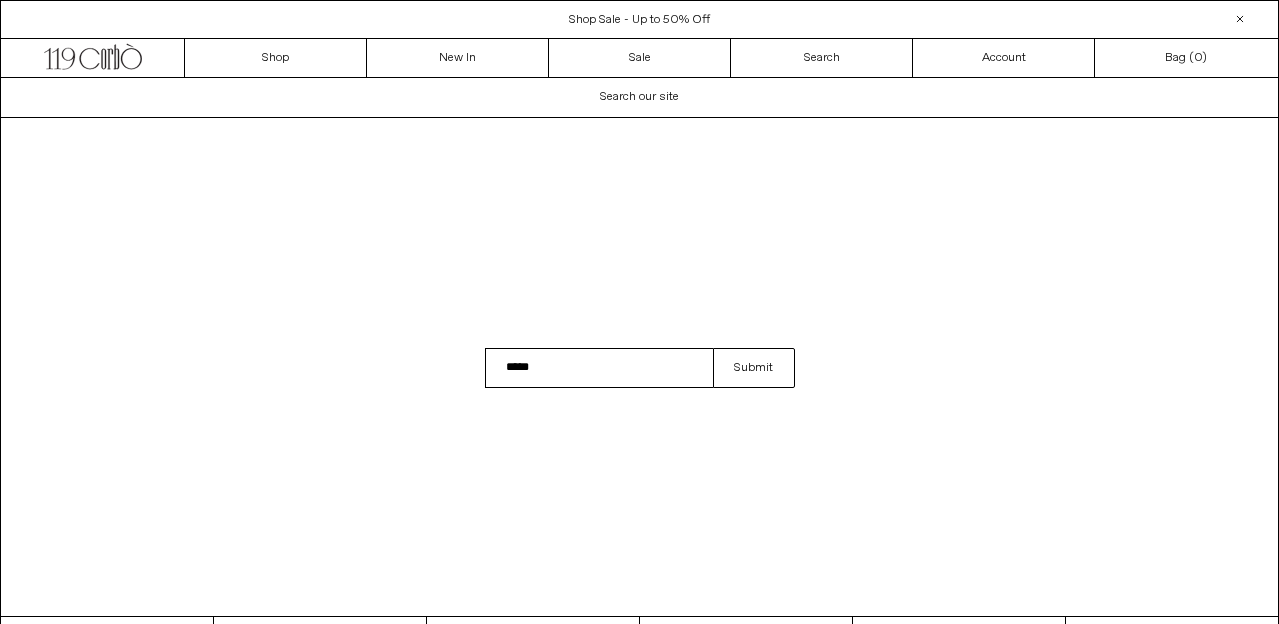 type on "*****" 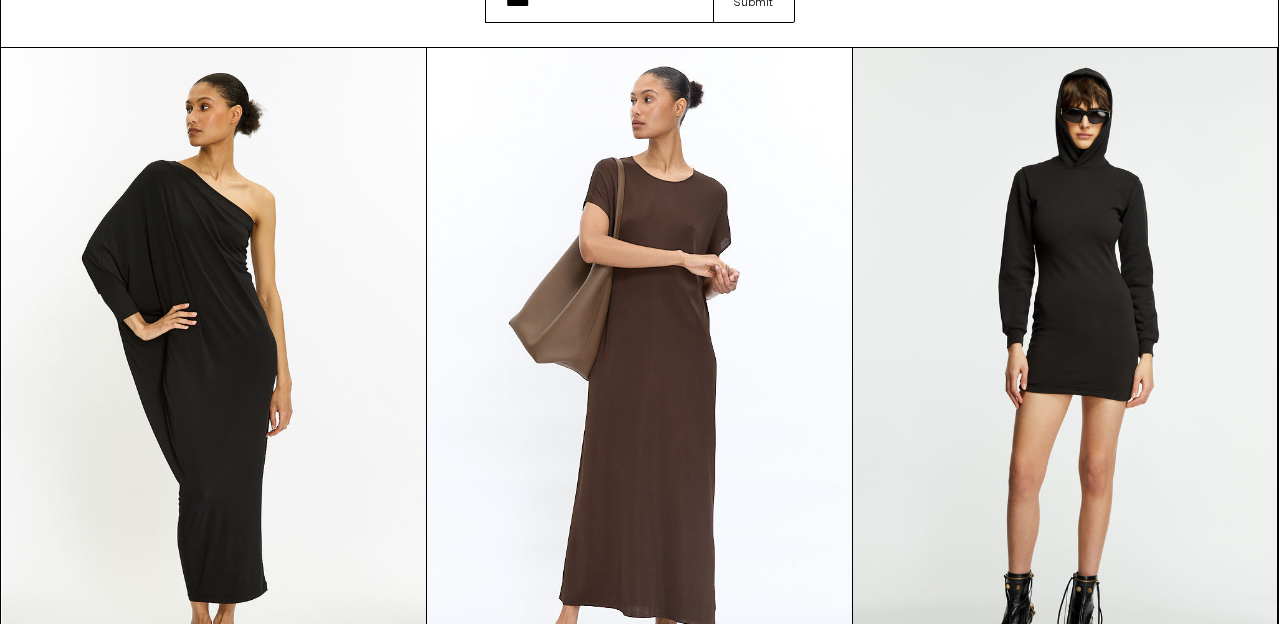 scroll, scrollTop: 0, scrollLeft: 0, axis: both 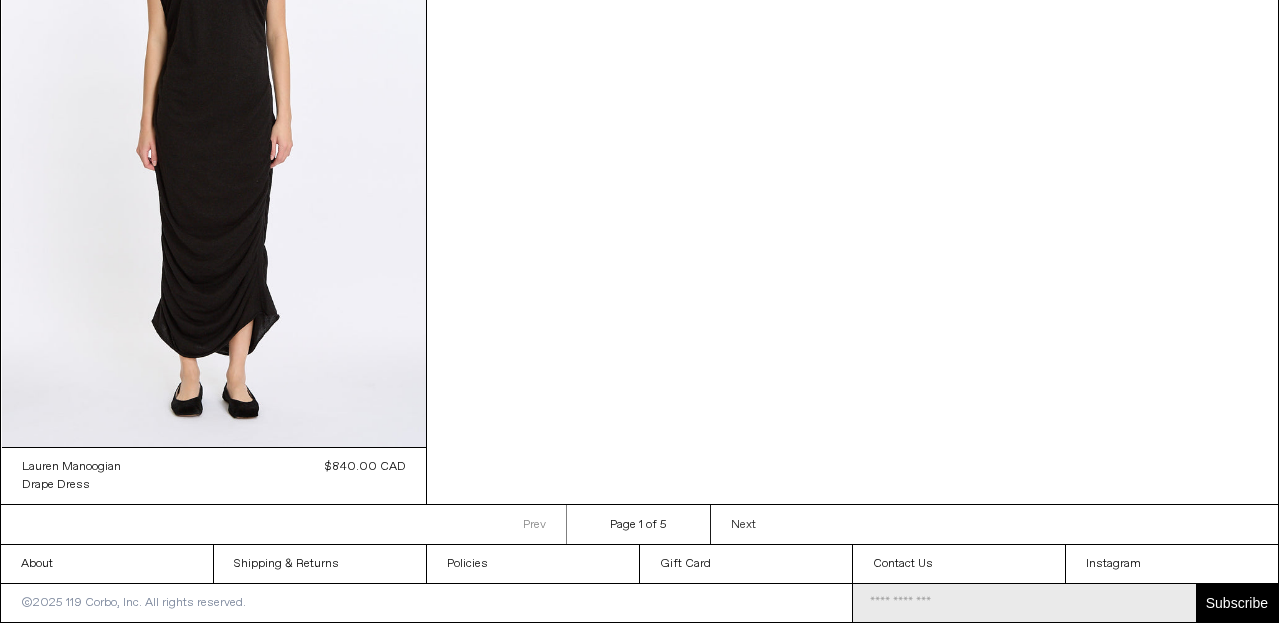 click on "Next" at bounding box center (743, 525) 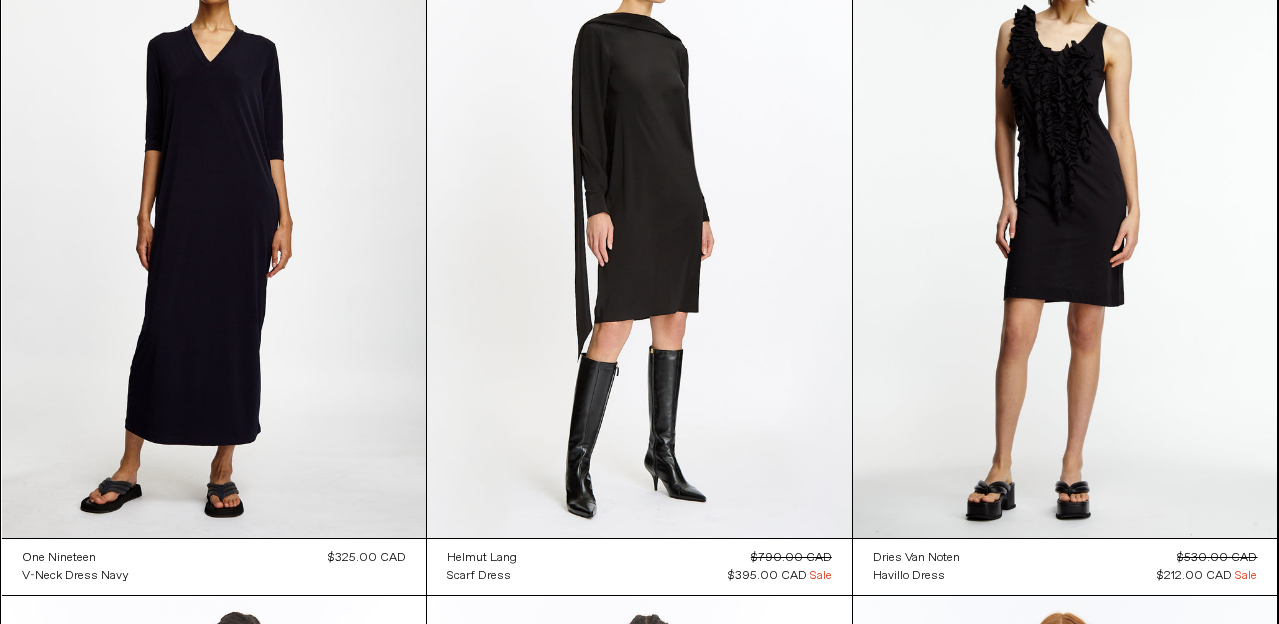 scroll, scrollTop: 0, scrollLeft: 0, axis: both 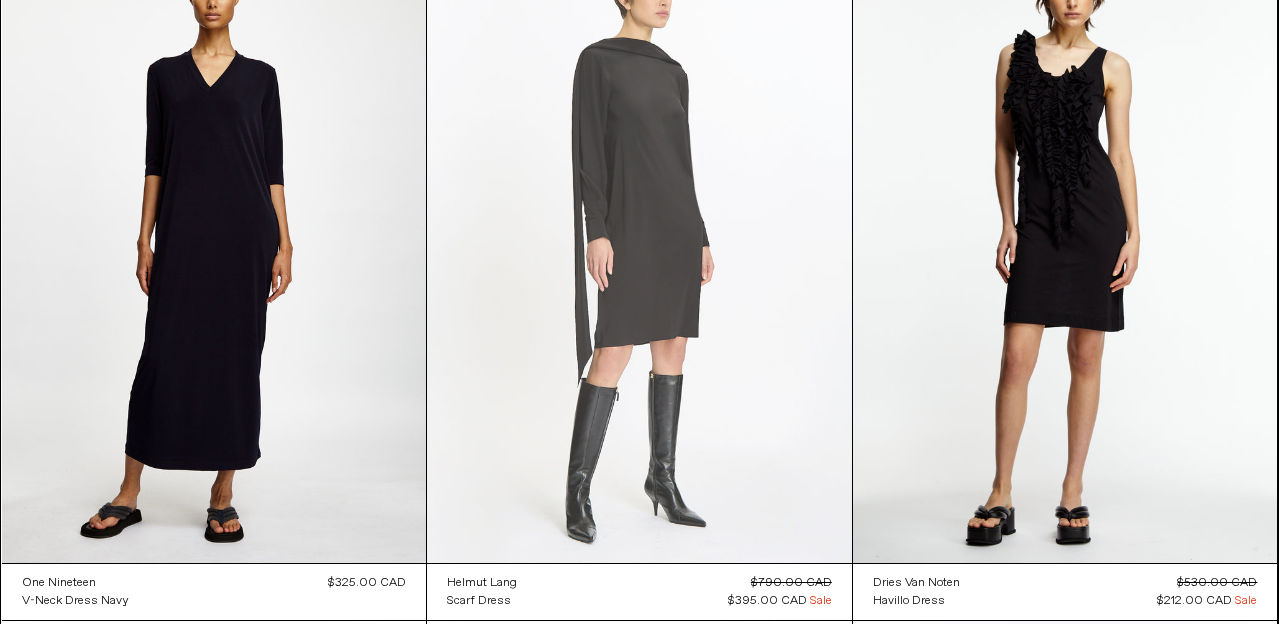 click at bounding box center (639, 244) 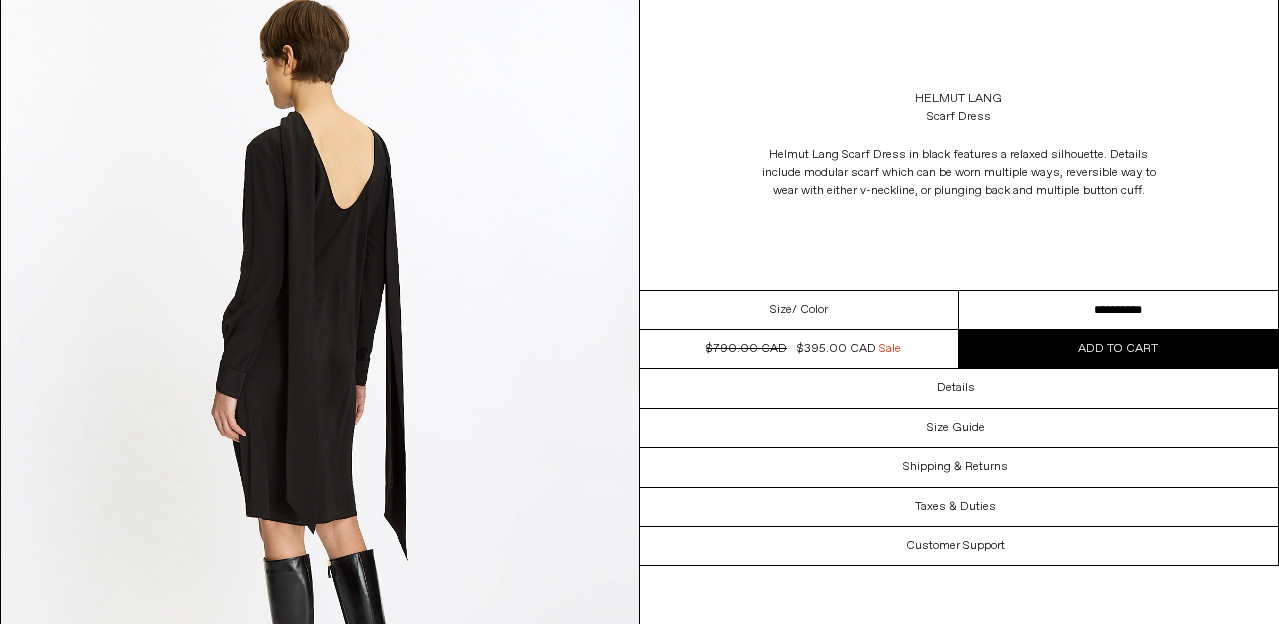 scroll, scrollTop: 0, scrollLeft: 0, axis: both 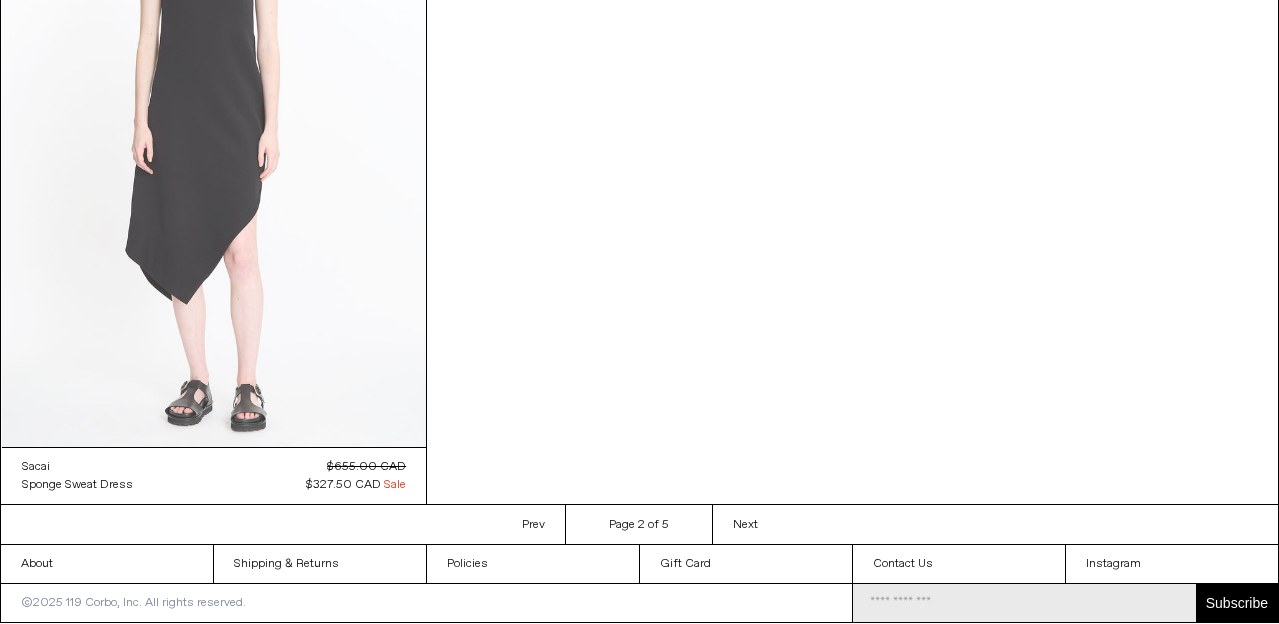 click at bounding box center [214, 128] 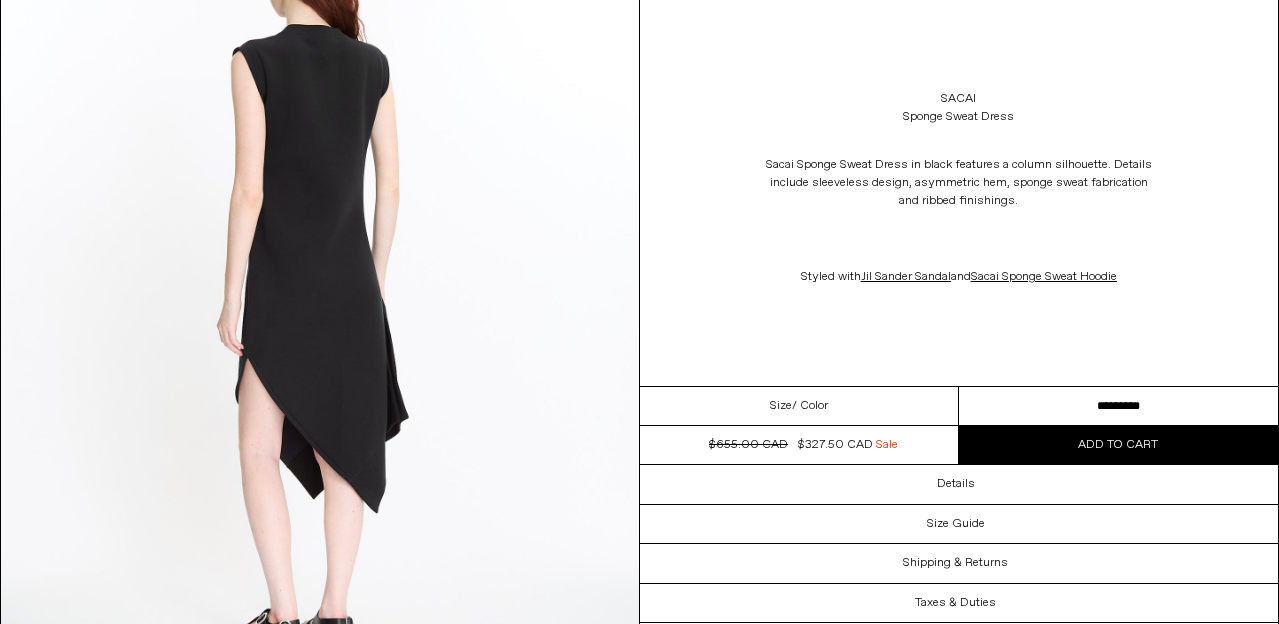 scroll, scrollTop: 0, scrollLeft: 0, axis: both 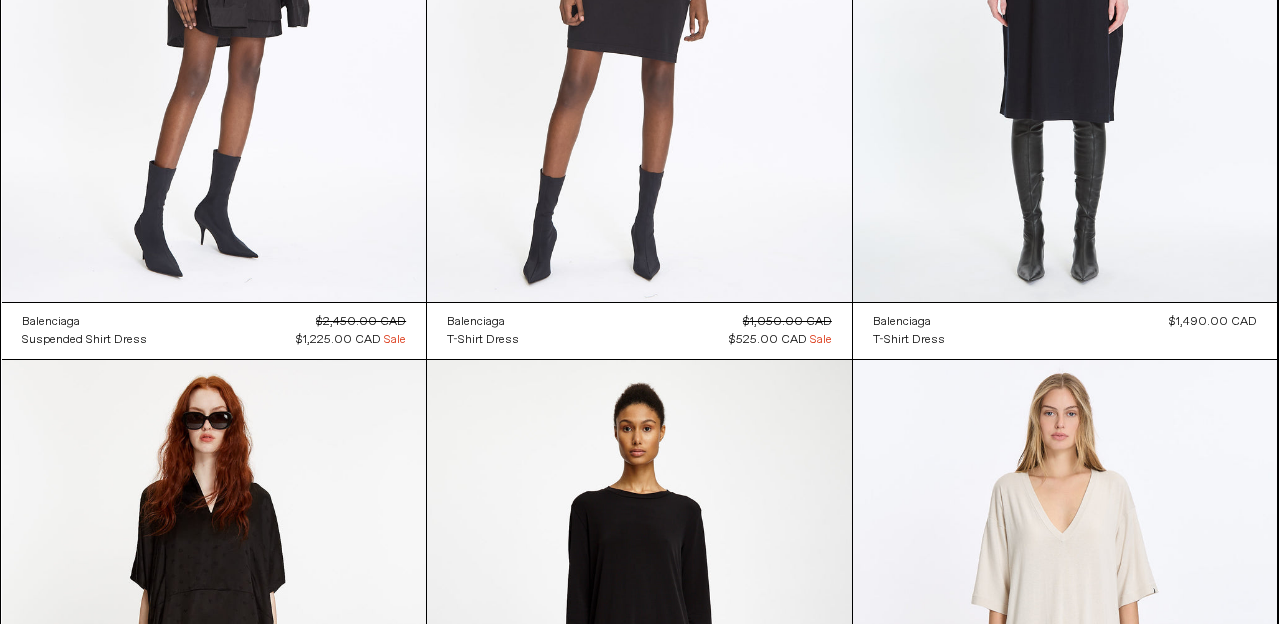 click on "Next" at bounding box center [745, 1770] 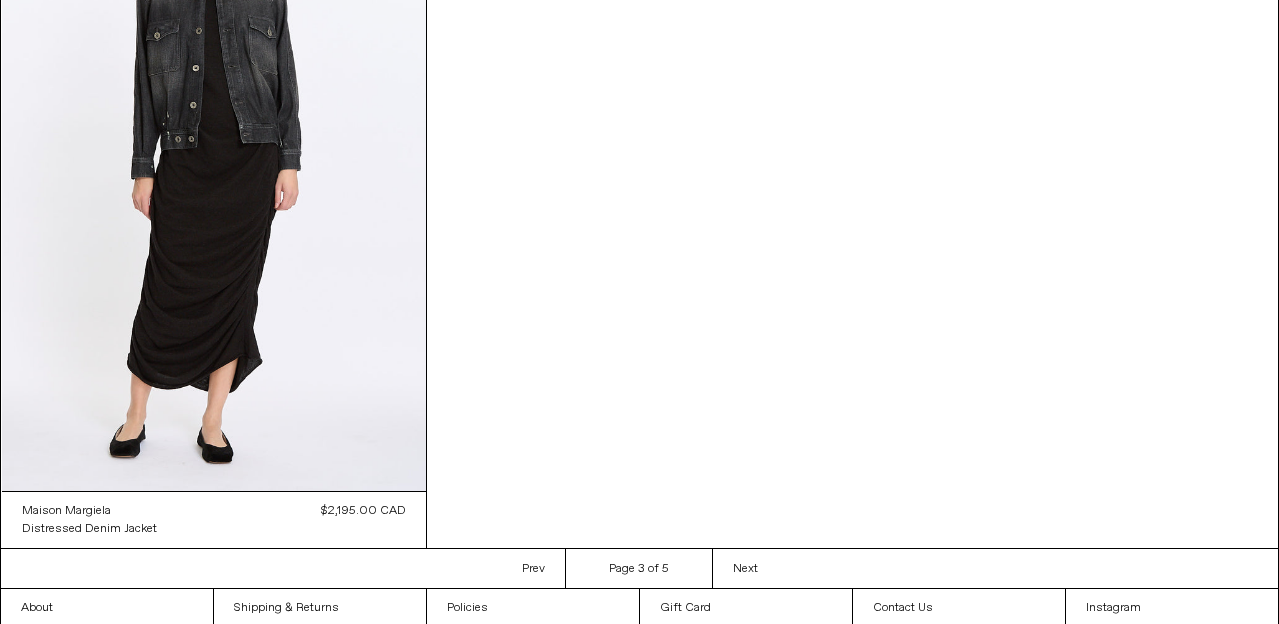 scroll, scrollTop: 2487, scrollLeft: 0, axis: vertical 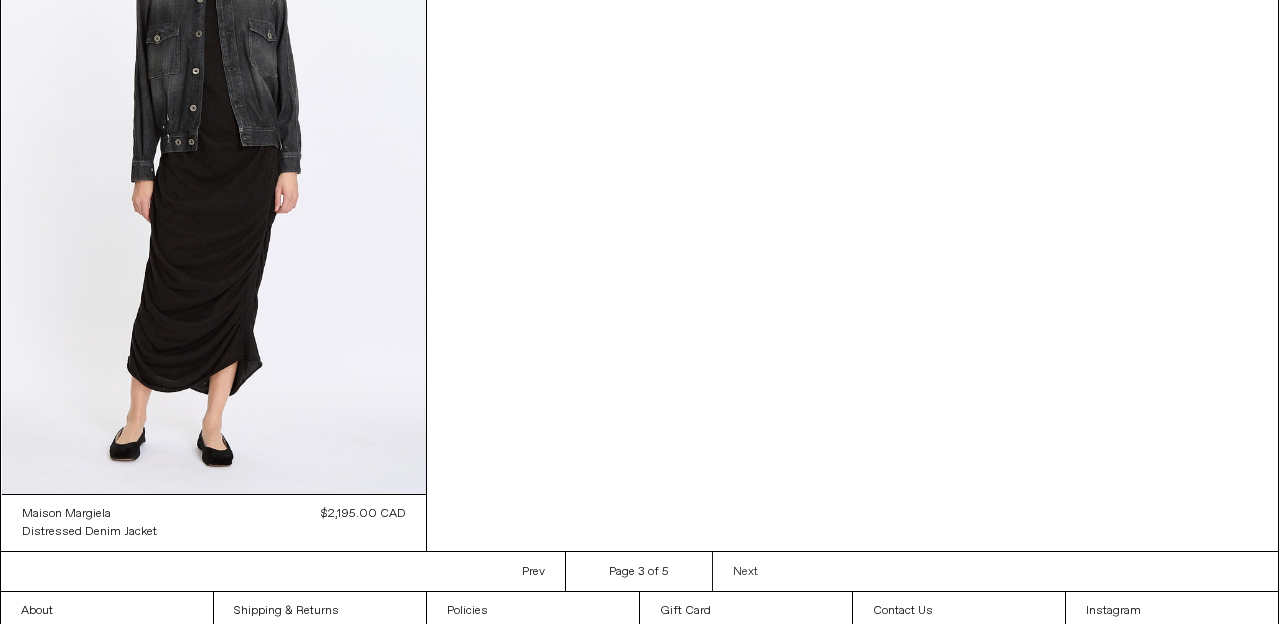 click on "Next" at bounding box center [745, 572] 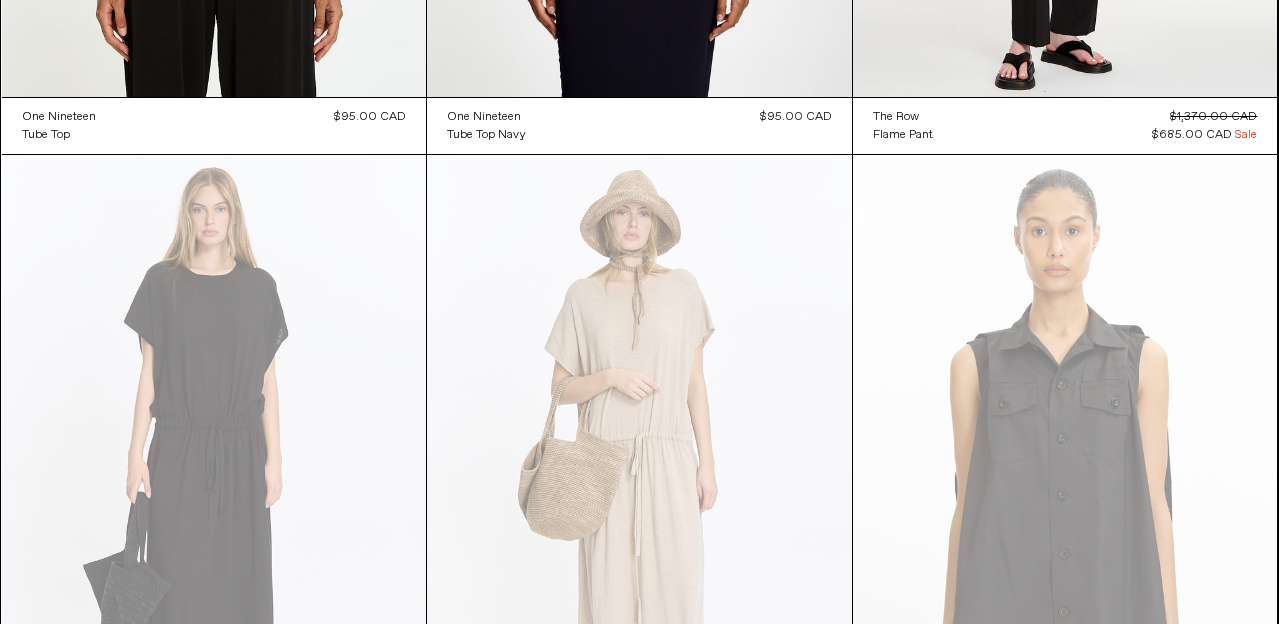 scroll, scrollTop: 1162, scrollLeft: 0, axis: vertical 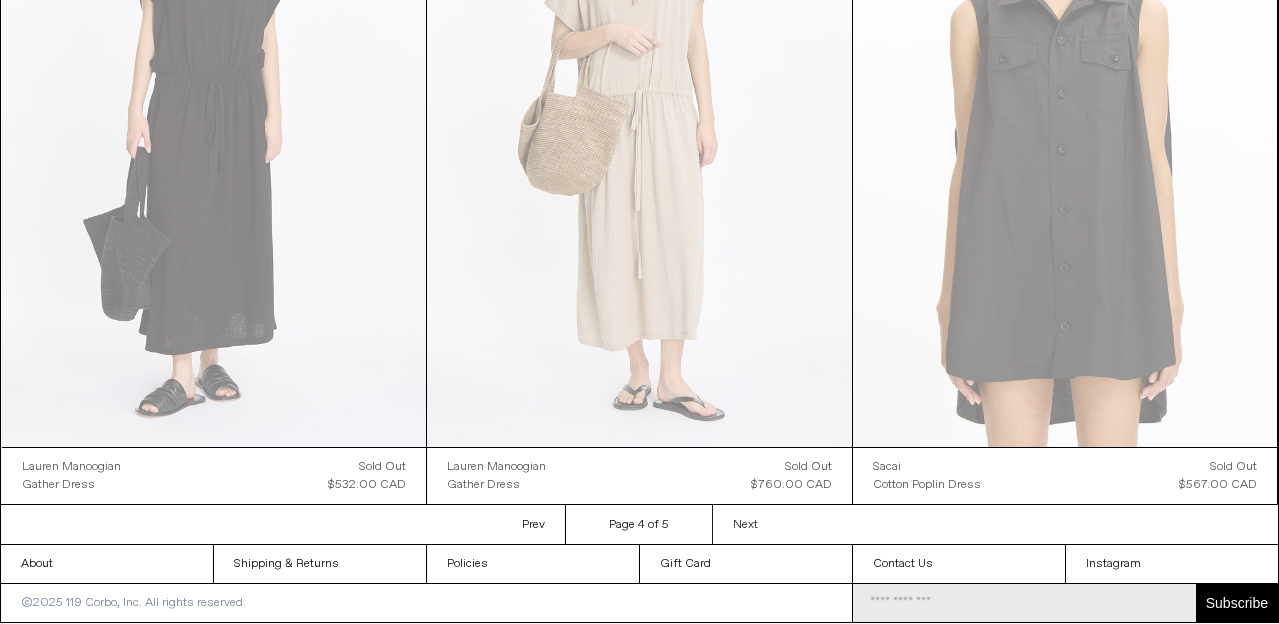 click on "Next" at bounding box center (745, 525) 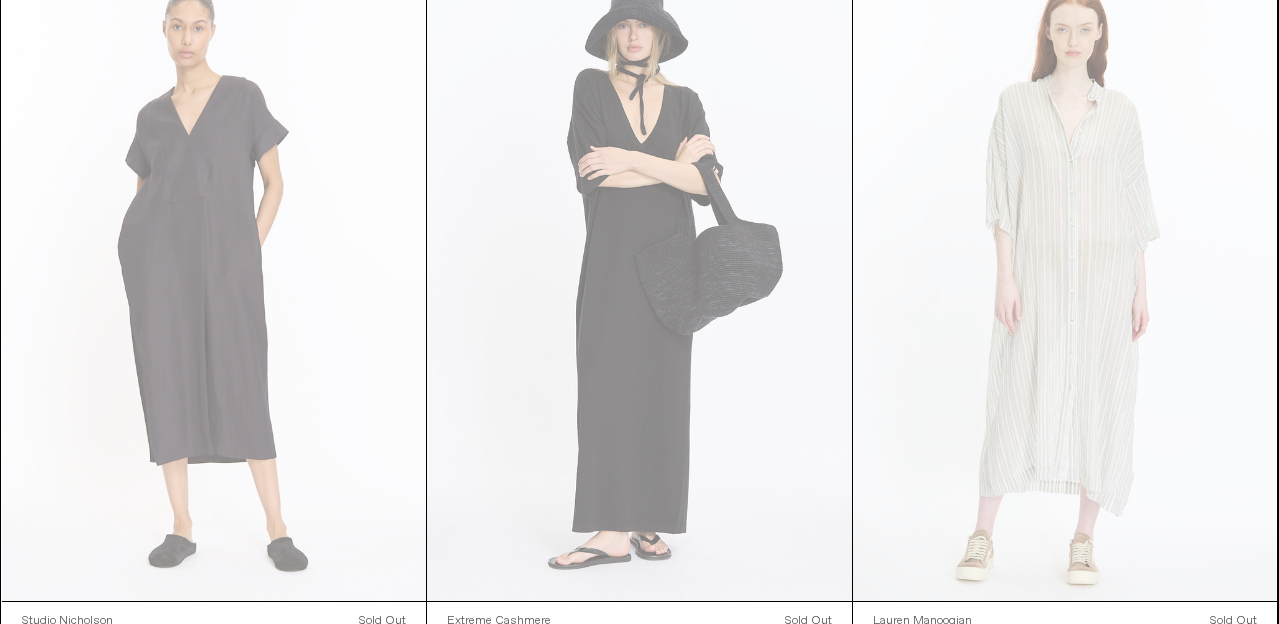 scroll, scrollTop: 0, scrollLeft: 0, axis: both 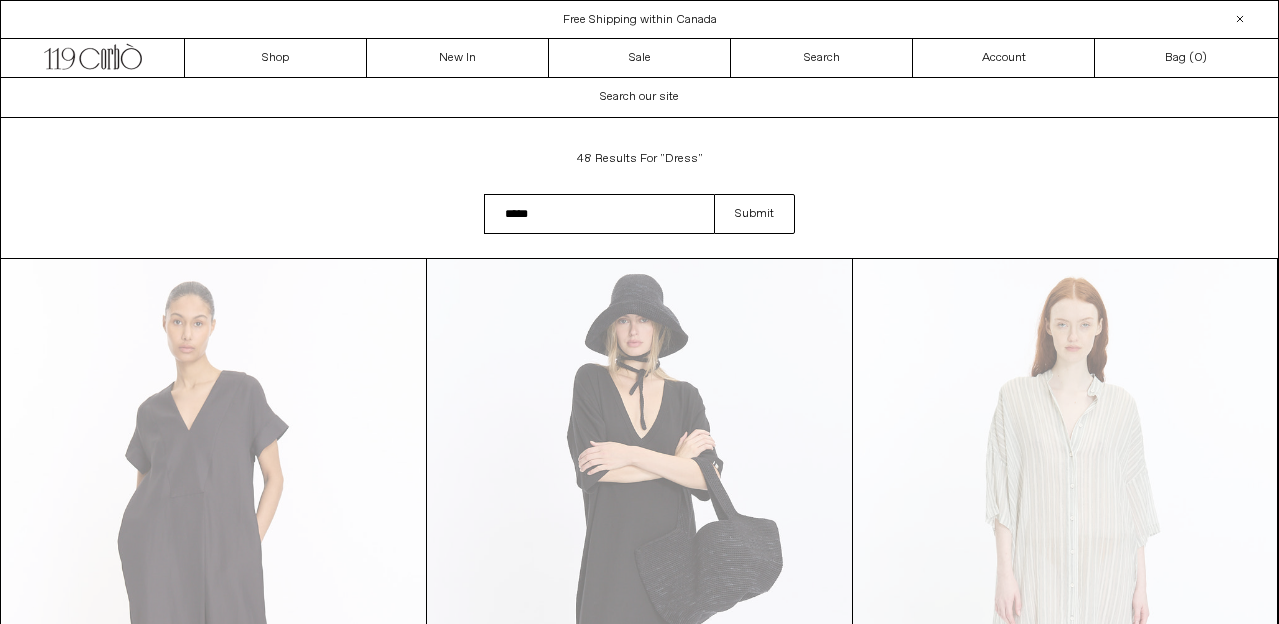 drag, startPoint x: 557, startPoint y: 216, endPoint x: 480, endPoint y: 211, distance: 77.16217 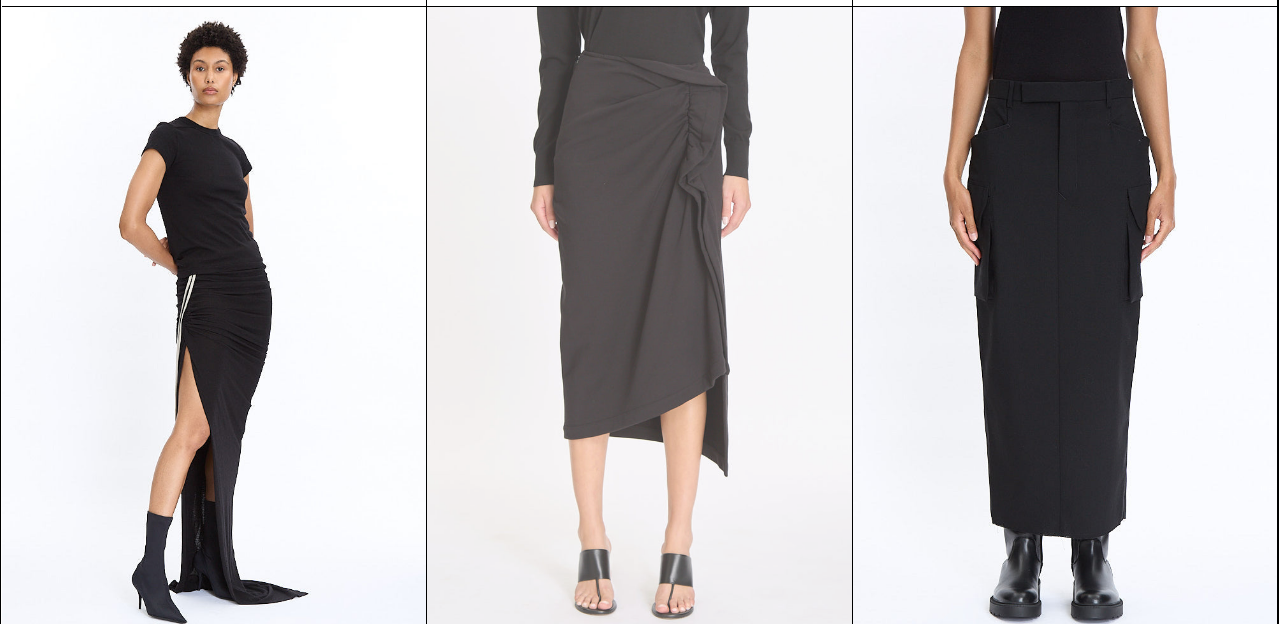 scroll, scrollTop: 1180, scrollLeft: 0, axis: vertical 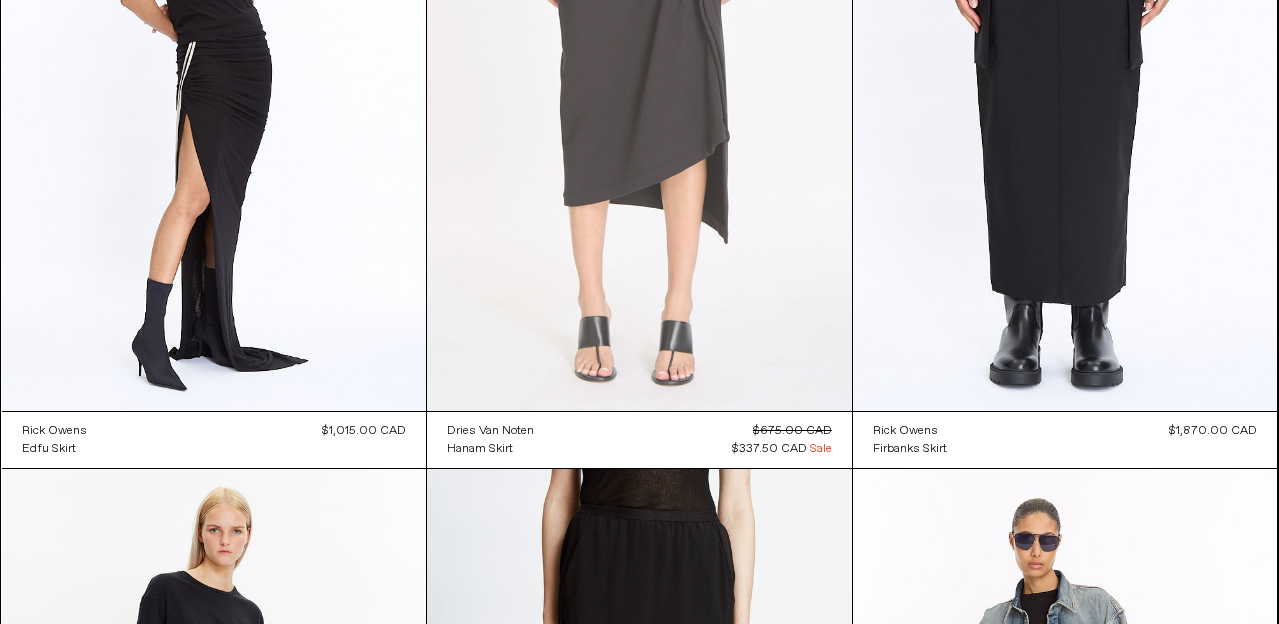 click at bounding box center (639, 92) 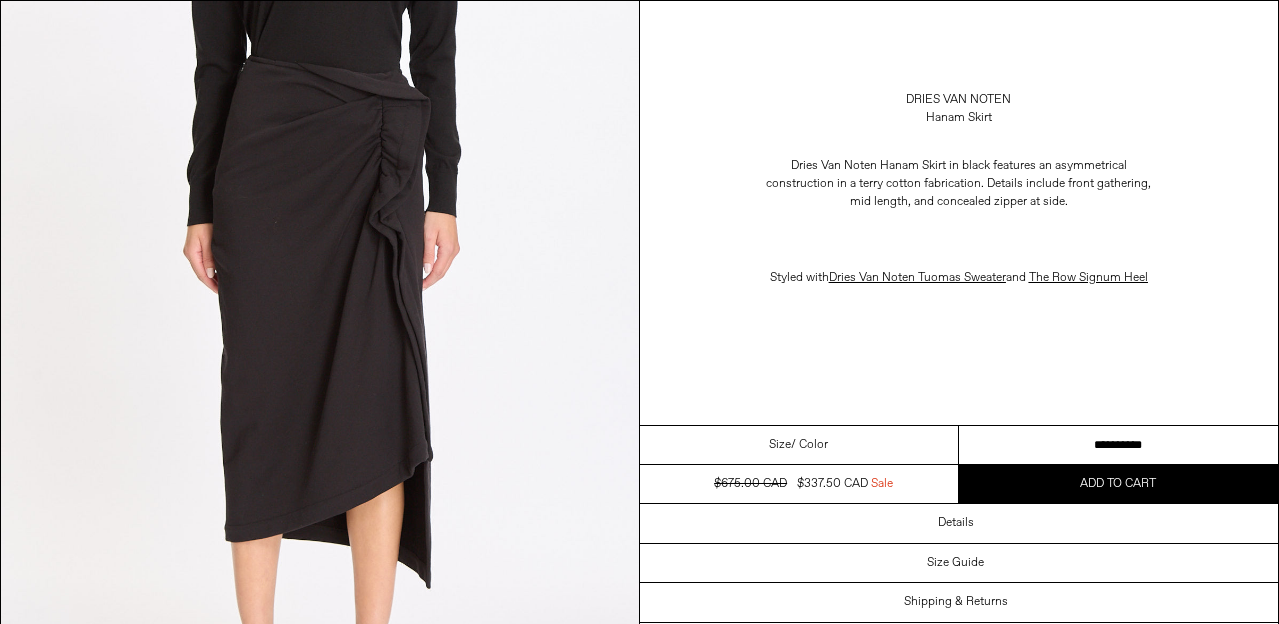 scroll, scrollTop: 198, scrollLeft: 0, axis: vertical 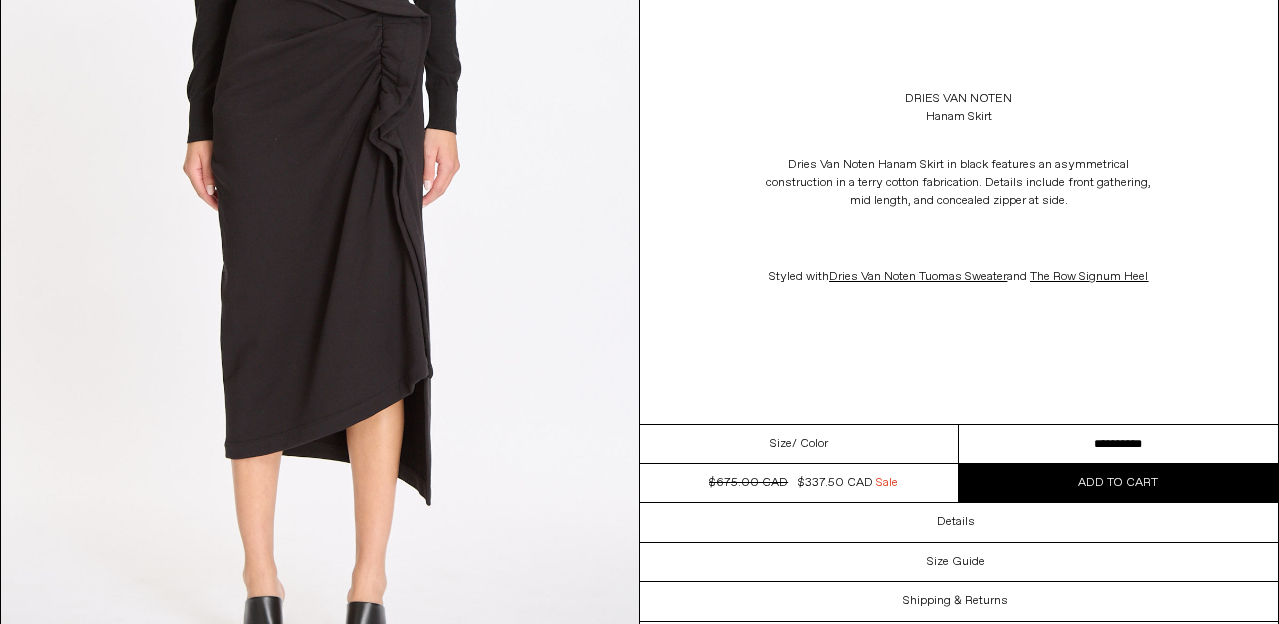 click on "**********" at bounding box center [1118, 444] 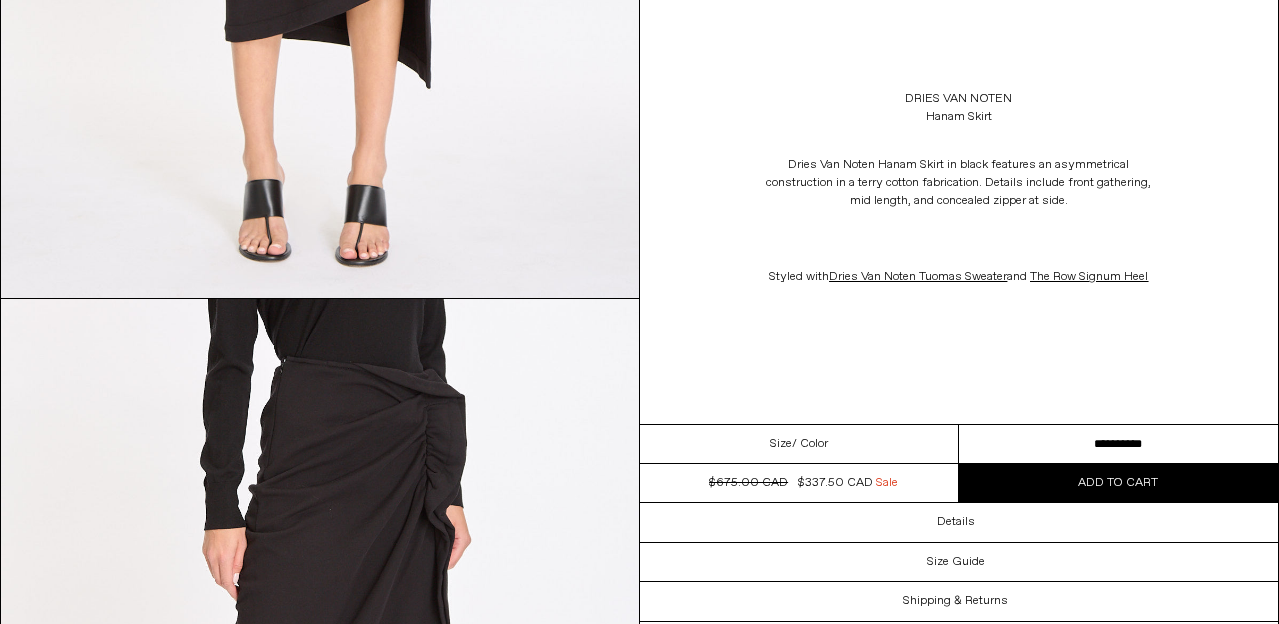 scroll, scrollTop: 619, scrollLeft: 0, axis: vertical 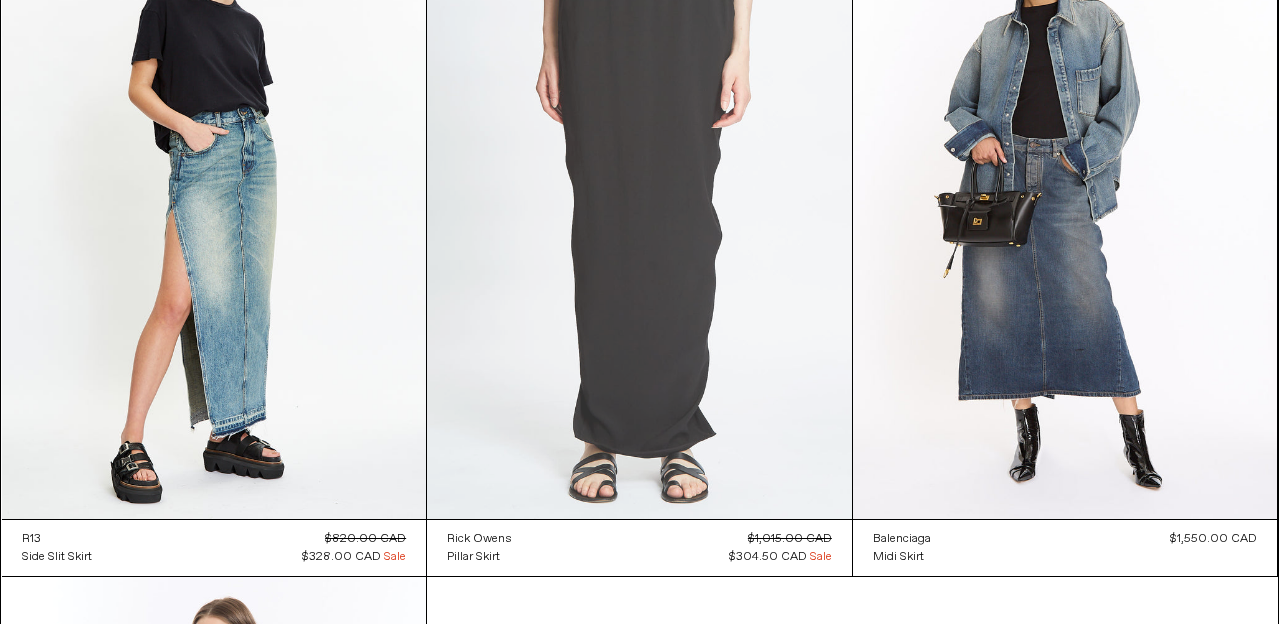 click at bounding box center (639, 200) 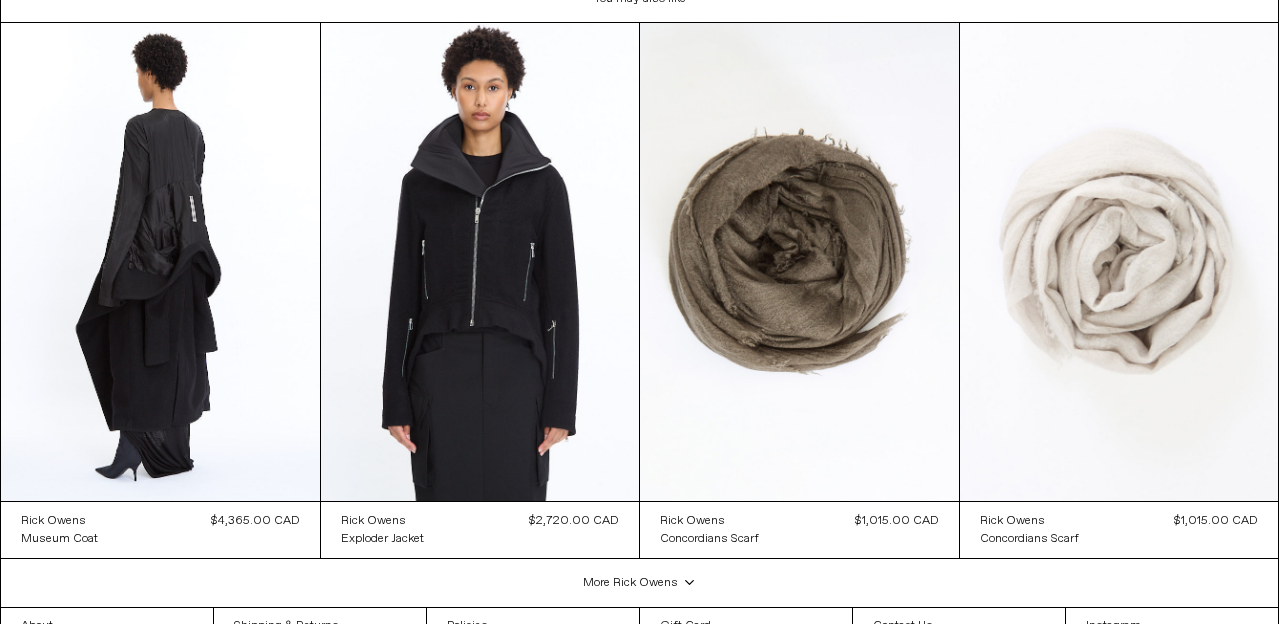 scroll, scrollTop: 4180, scrollLeft: 0, axis: vertical 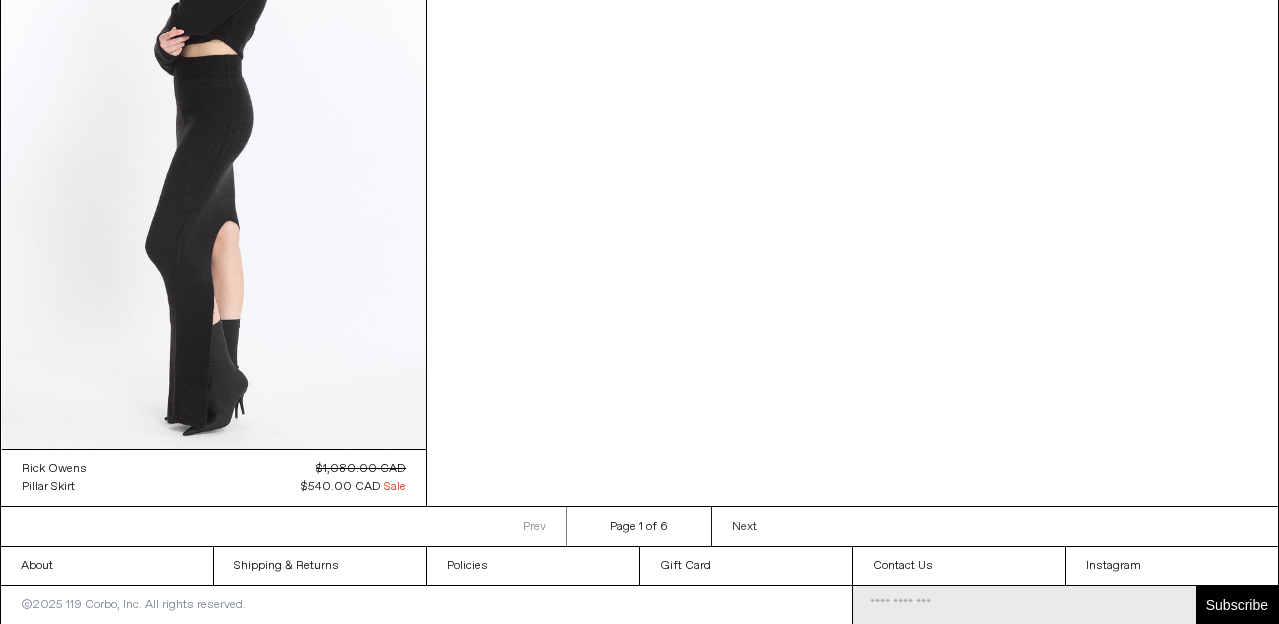 click on "Next" at bounding box center (744, 527) 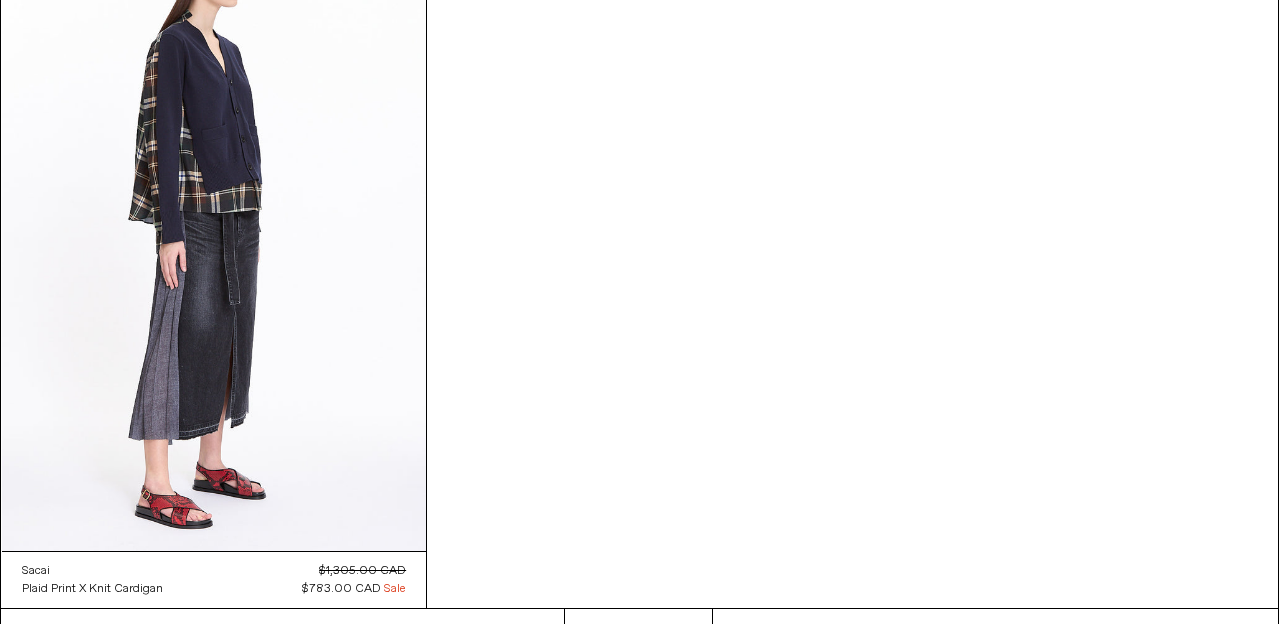 scroll, scrollTop: 2552, scrollLeft: 0, axis: vertical 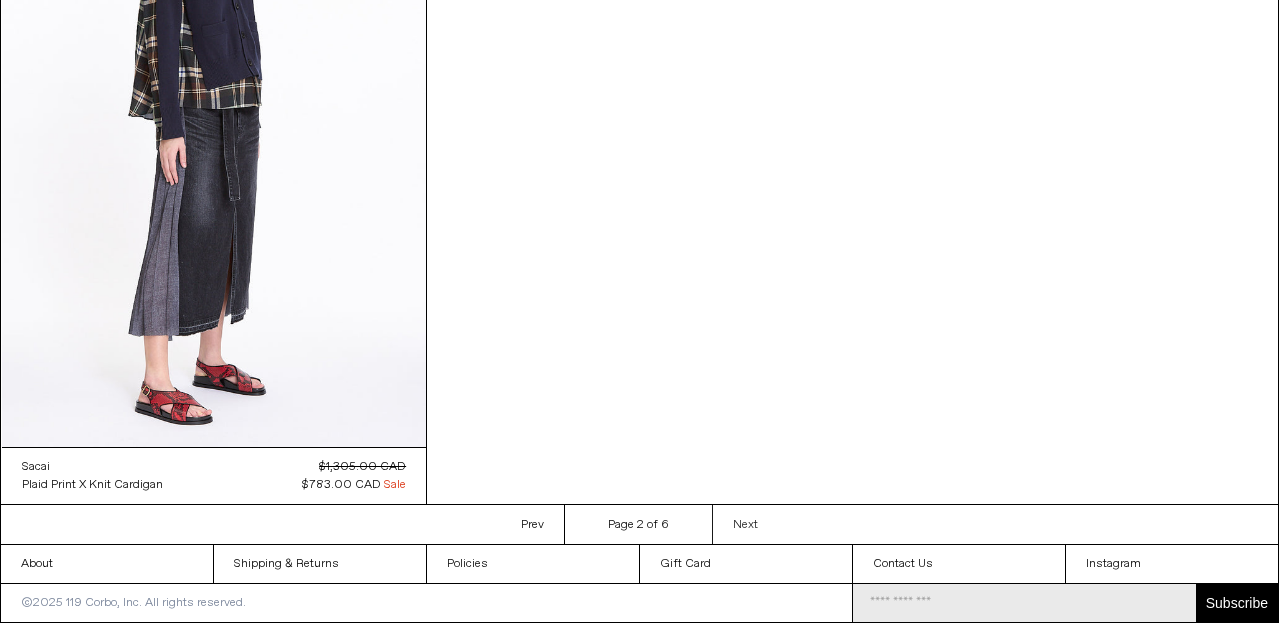 click on "Next" at bounding box center (745, 525) 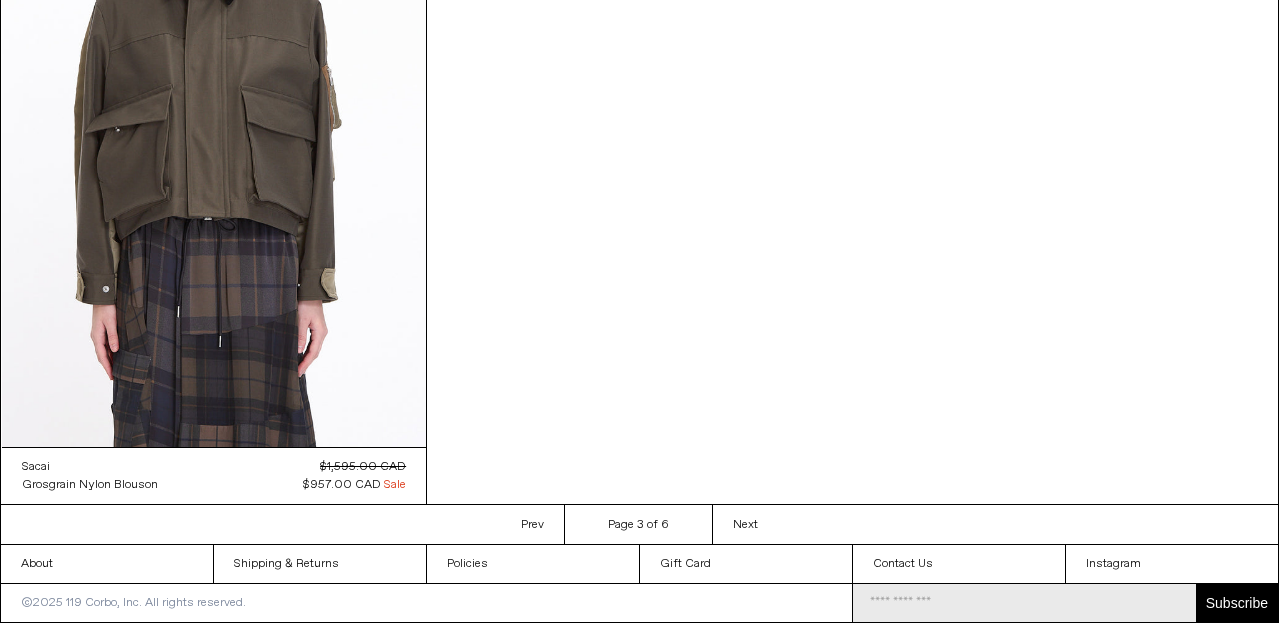 scroll, scrollTop: 2552, scrollLeft: 0, axis: vertical 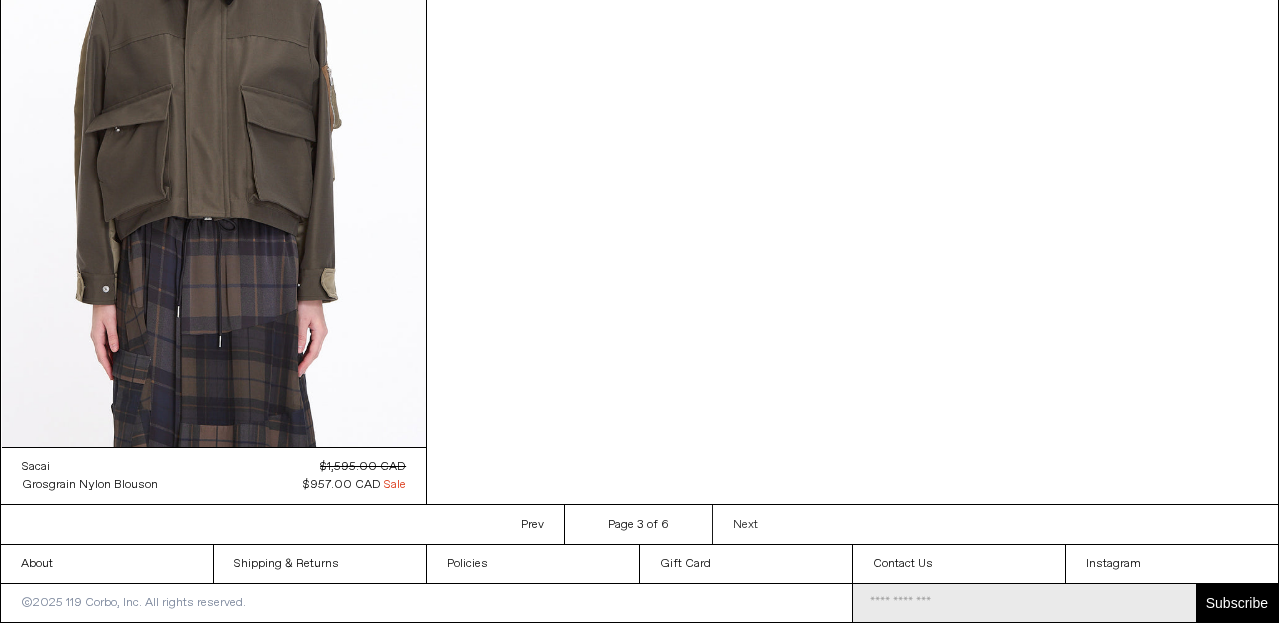 click on "Next
Next page" at bounding box center (745, 524) 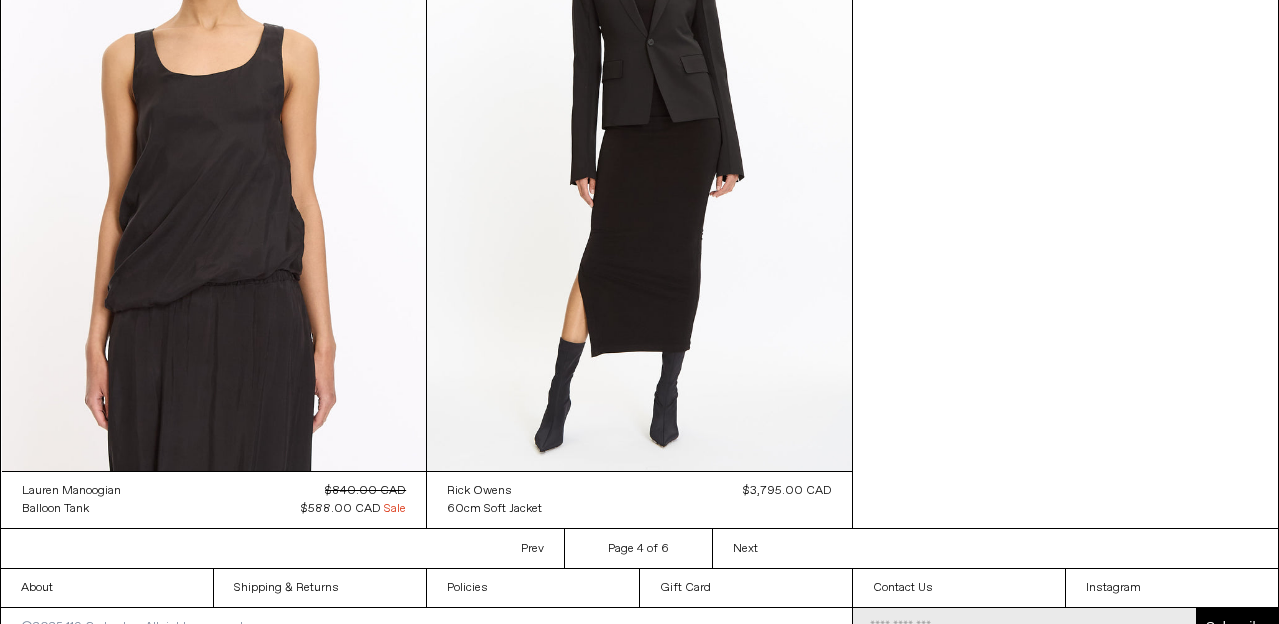 scroll, scrollTop: 1857, scrollLeft: 0, axis: vertical 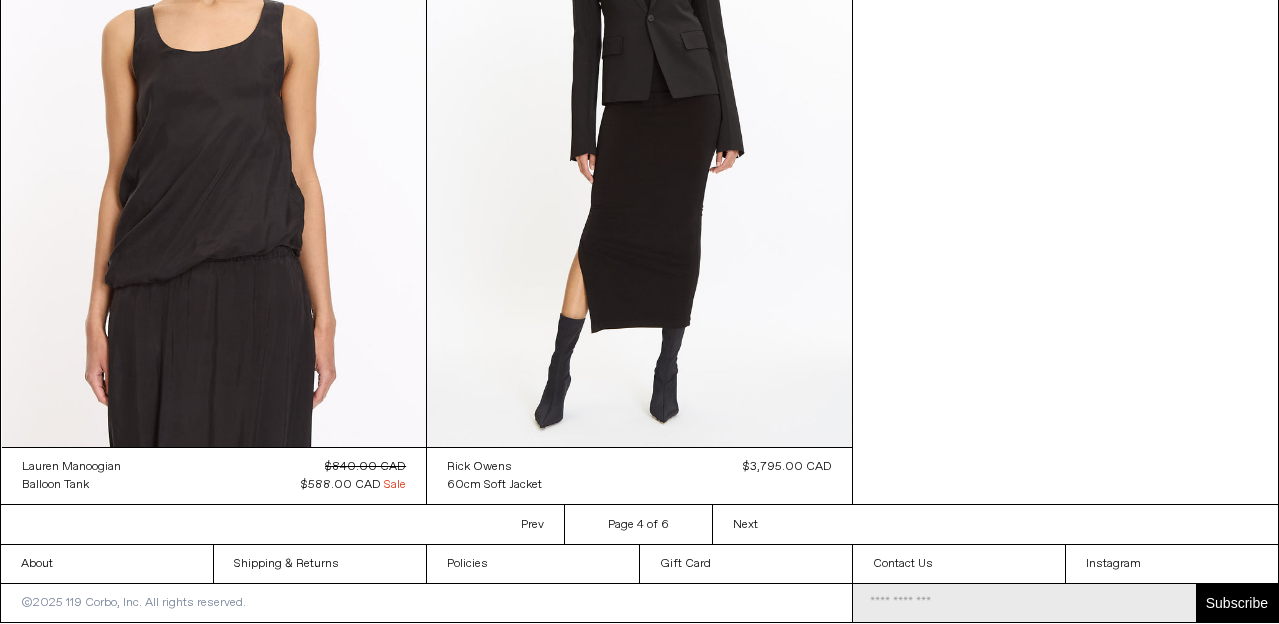 click on "Prev
Previous page
Page 4 of 6
Next
Next page" at bounding box center [639, 524] 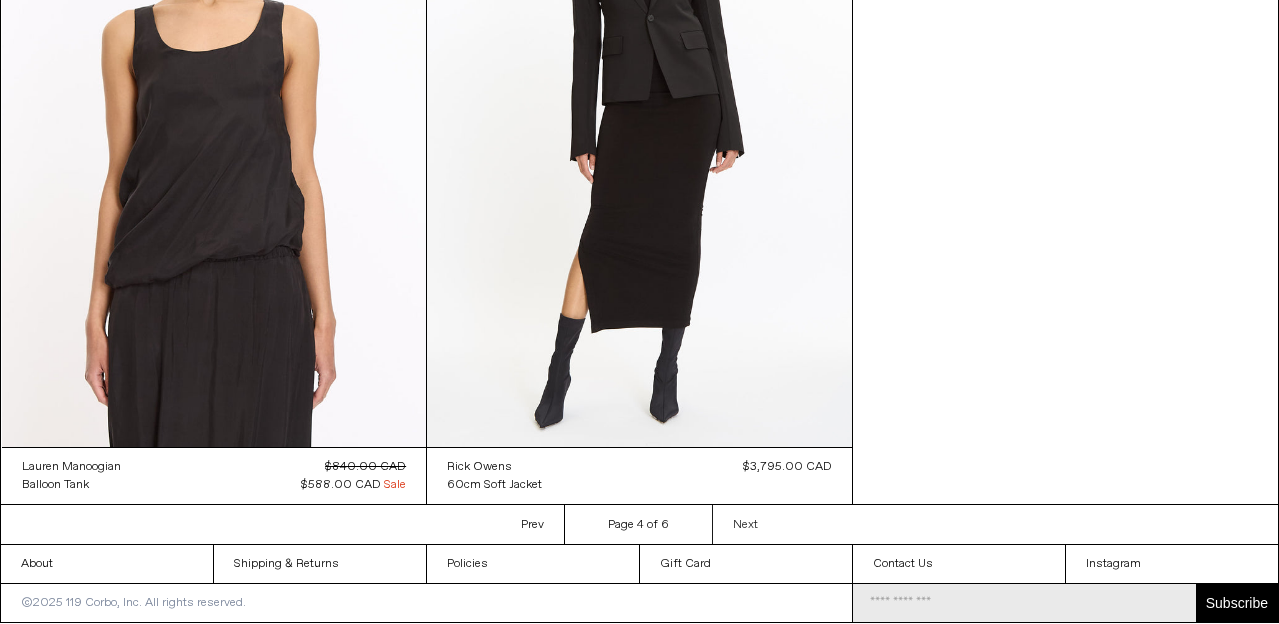 click on "Next" at bounding box center [745, 525] 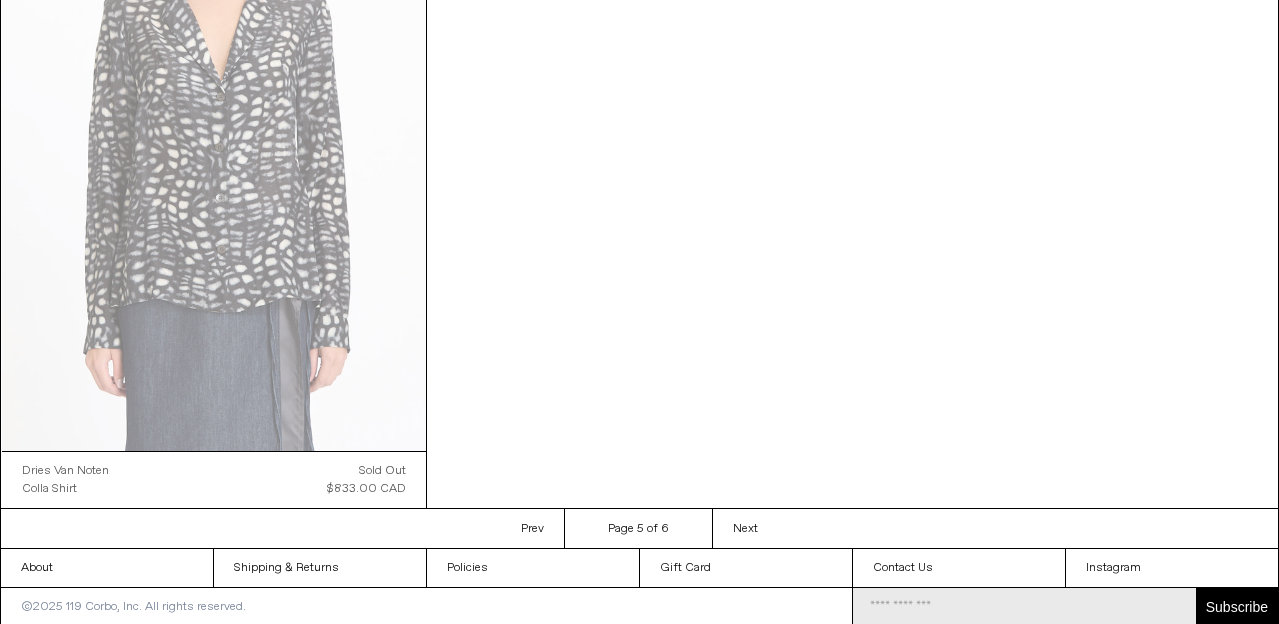 scroll, scrollTop: 2531, scrollLeft: 0, axis: vertical 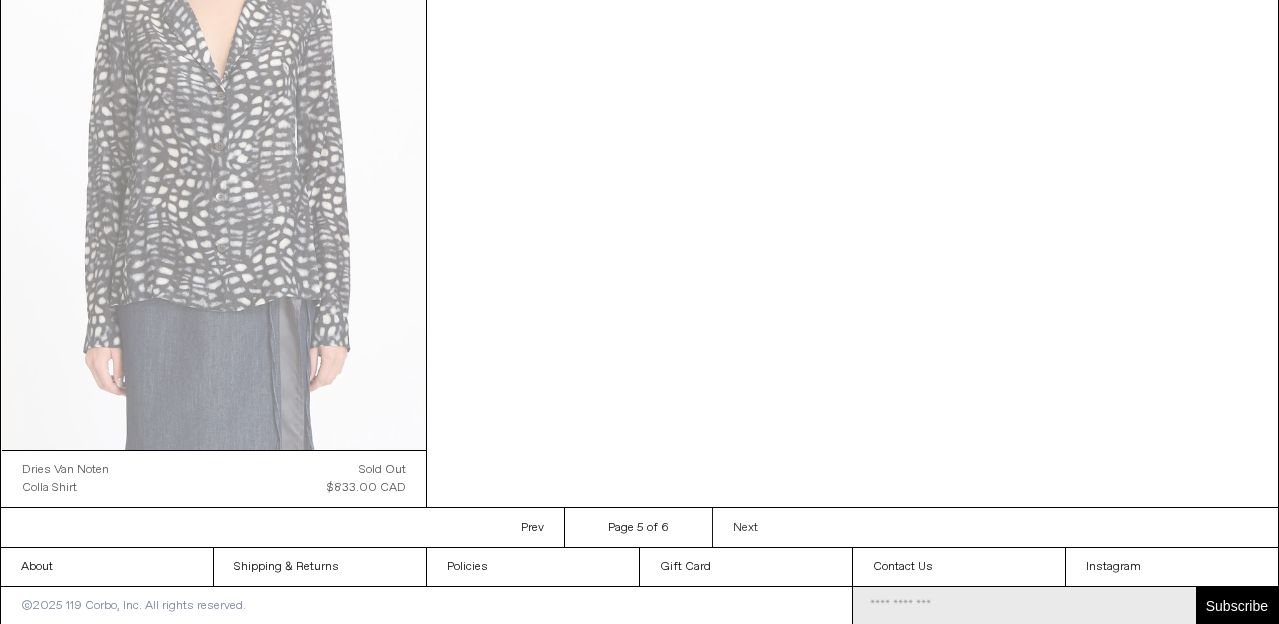 click on "Next
Next page" at bounding box center (745, 527) 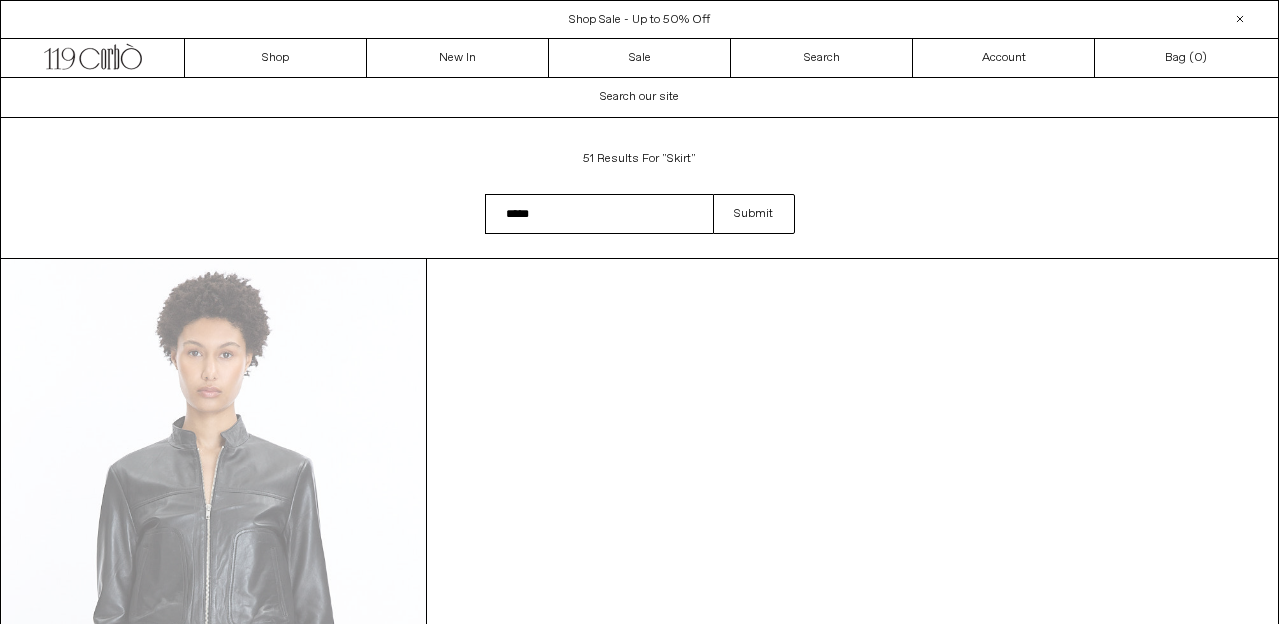 scroll, scrollTop: 0, scrollLeft: 0, axis: both 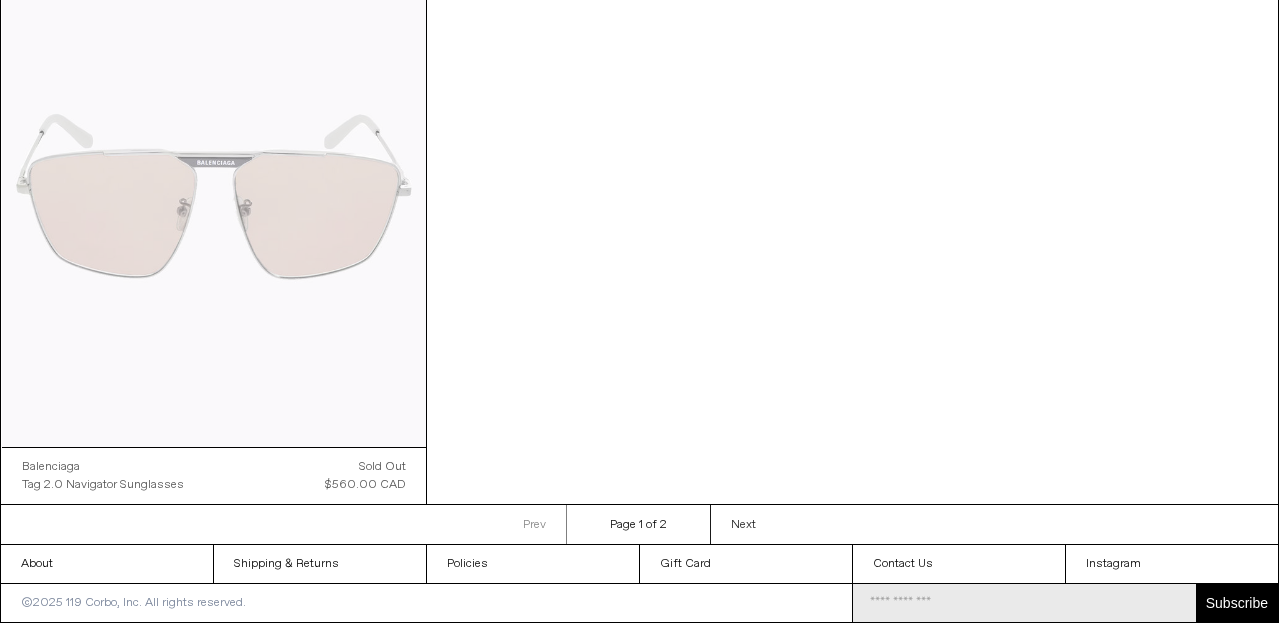 click on "Next
Next page" at bounding box center (743, 524) 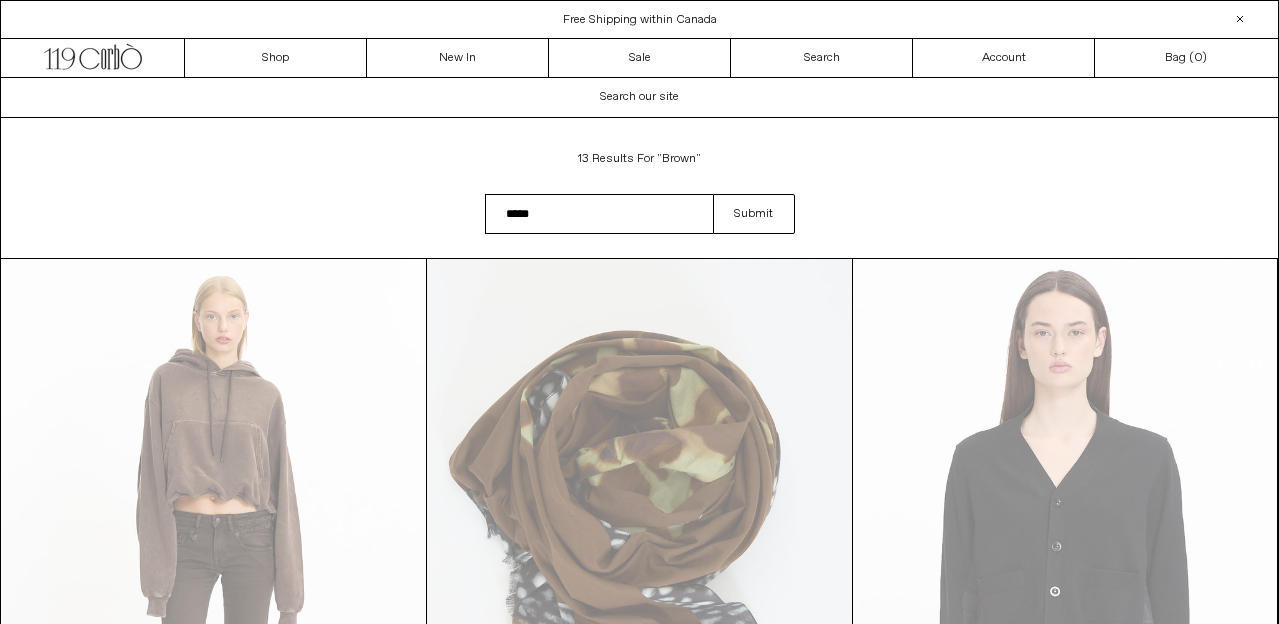 scroll, scrollTop: 0, scrollLeft: 0, axis: both 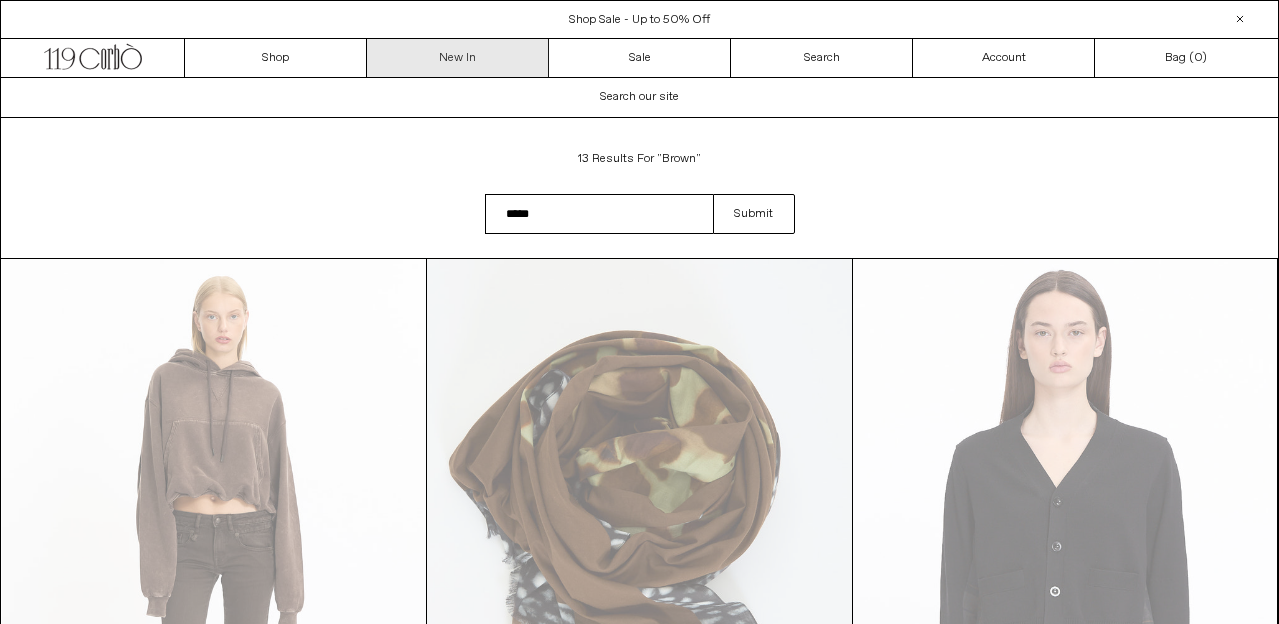 click on "New In" at bounding box center (458, 58) 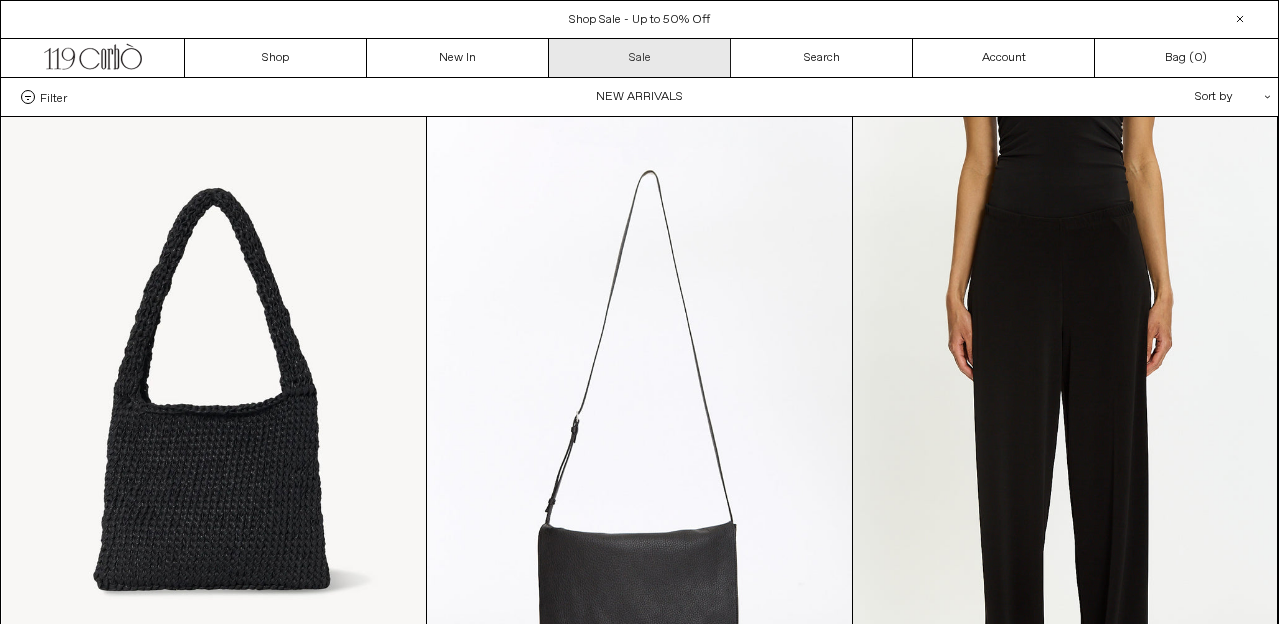 scroll, scrollTop: 0, scrollLeft: 0, axis: both 